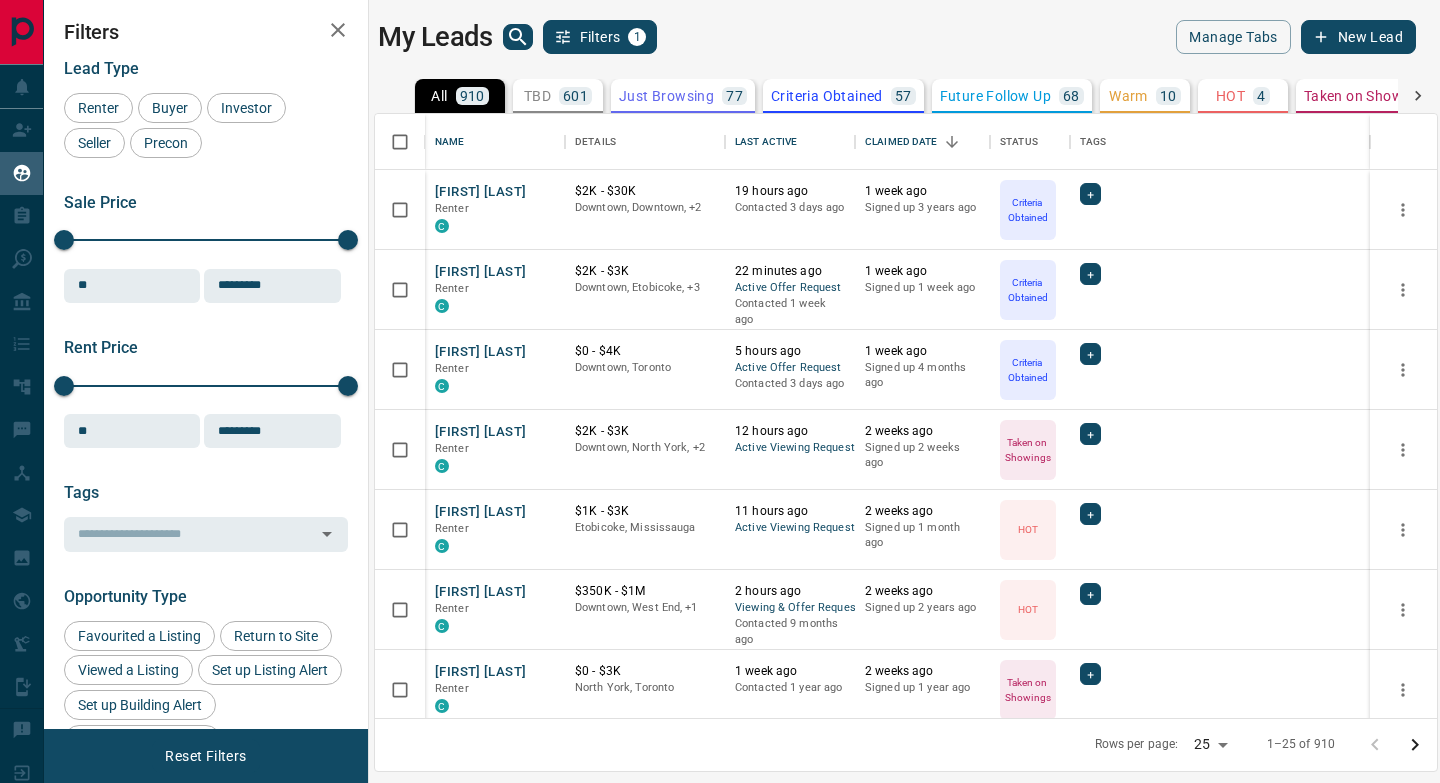 click 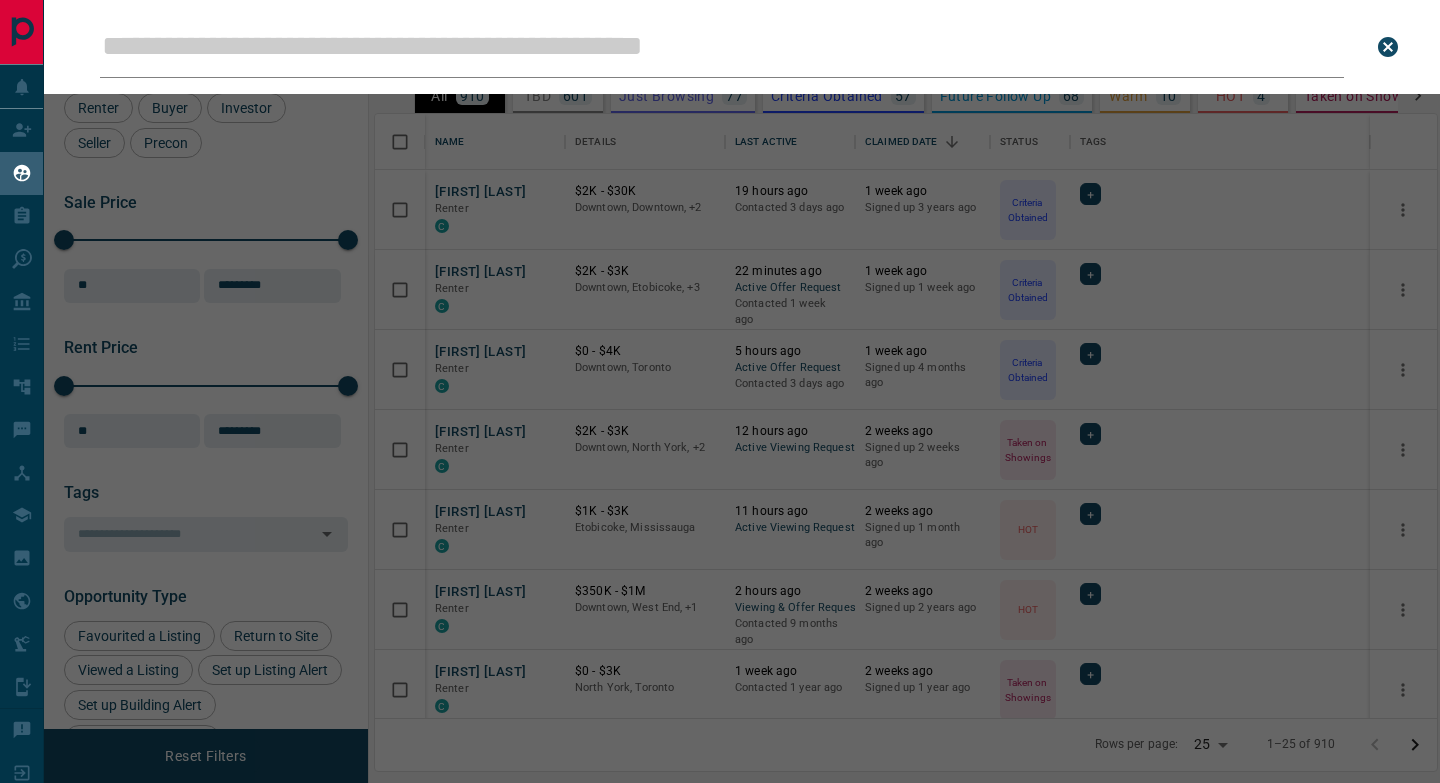 scroll, scrollTop: 1, scrollLeft: 1, axis: both 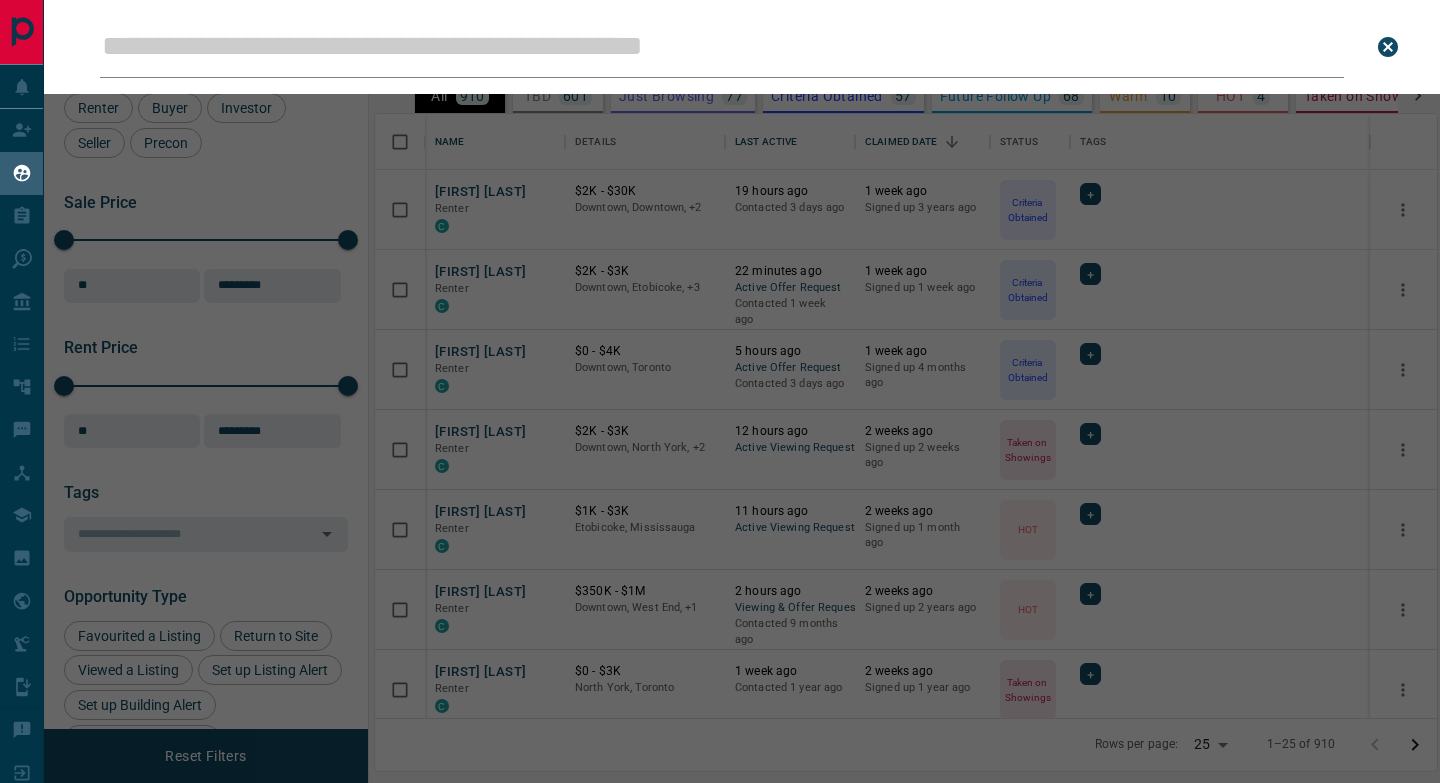 click on "Leads Search Bar" at bounding box center [722, 47] 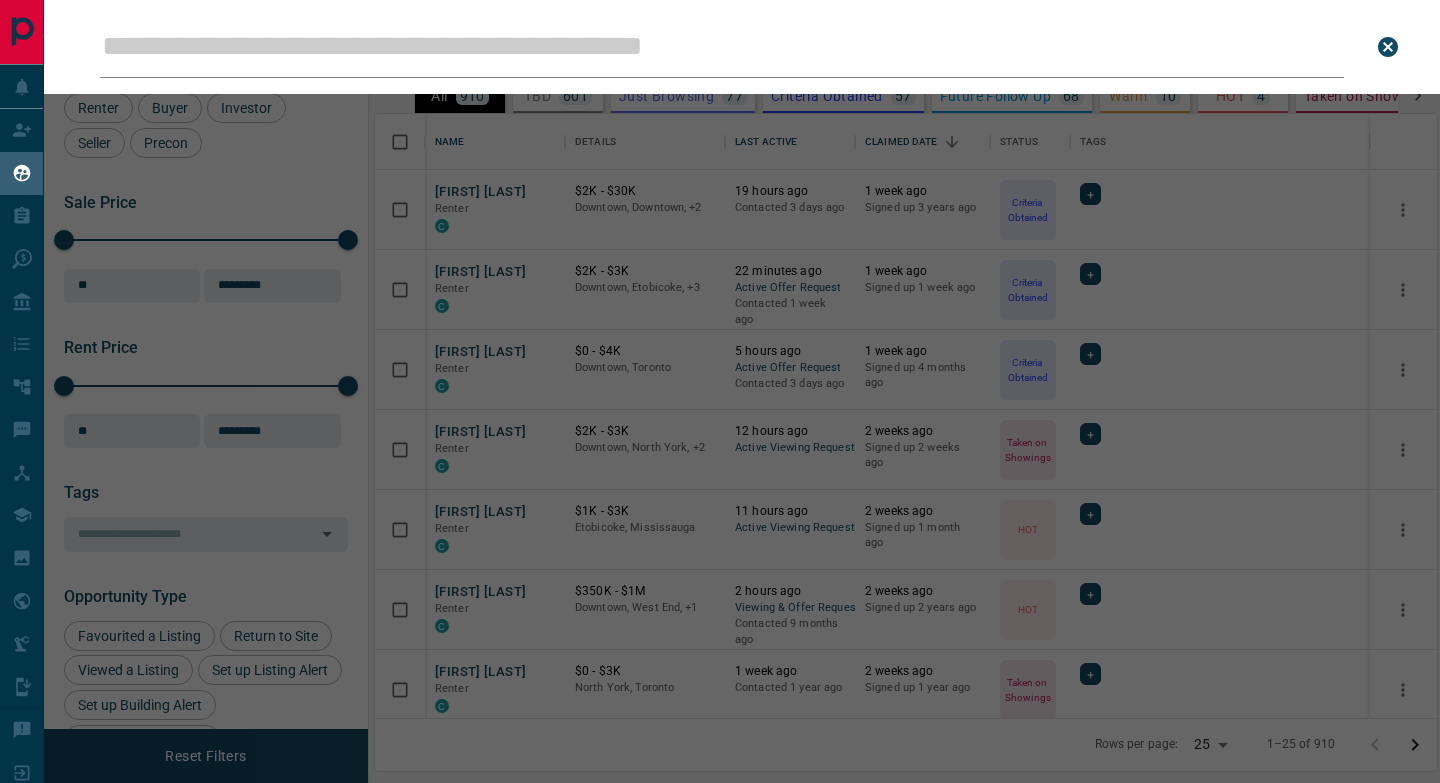 click on "Leads Search Bar Search for a lead by name, email, phone, or id" at bounding box center [764, 391] 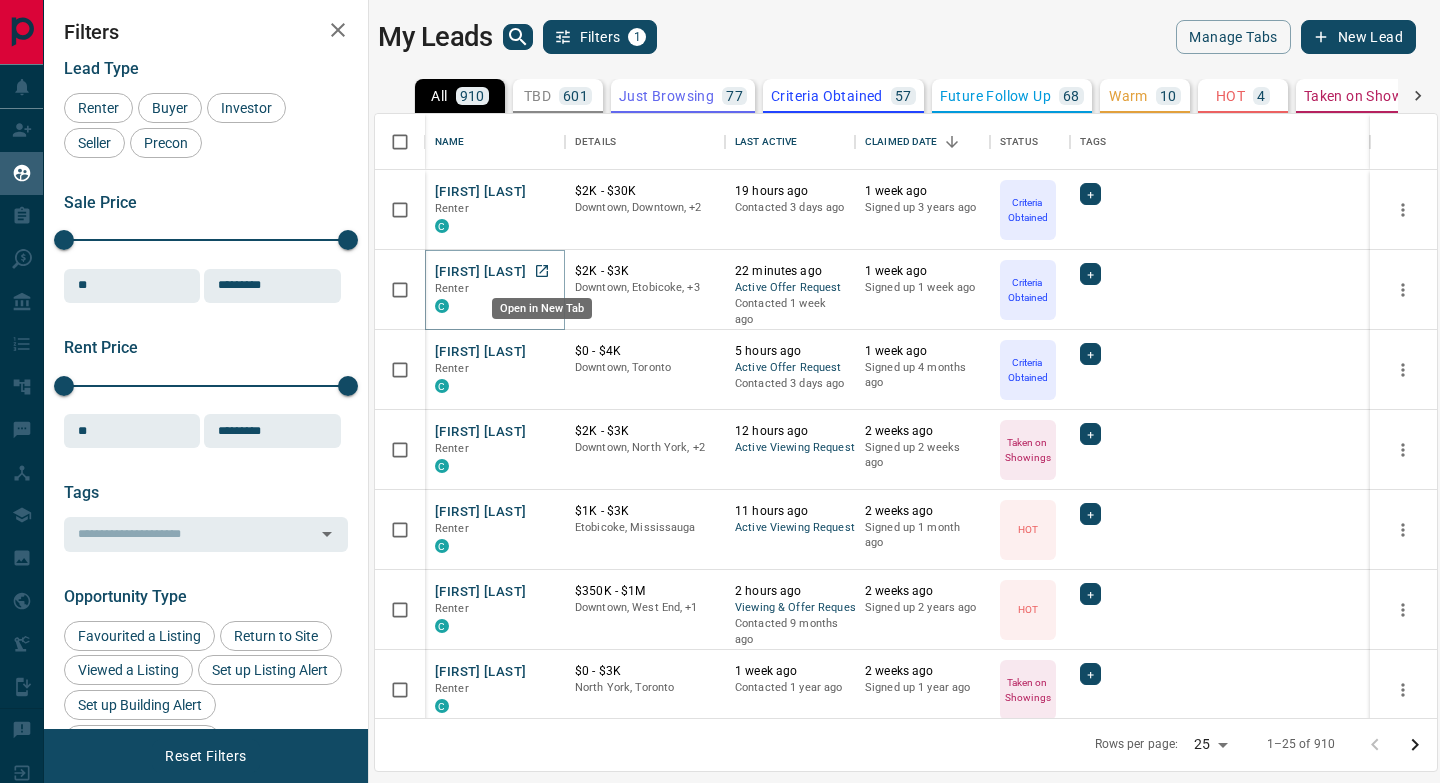 click on "[FIRST] [LAST]" at bounding box center [480, 272] 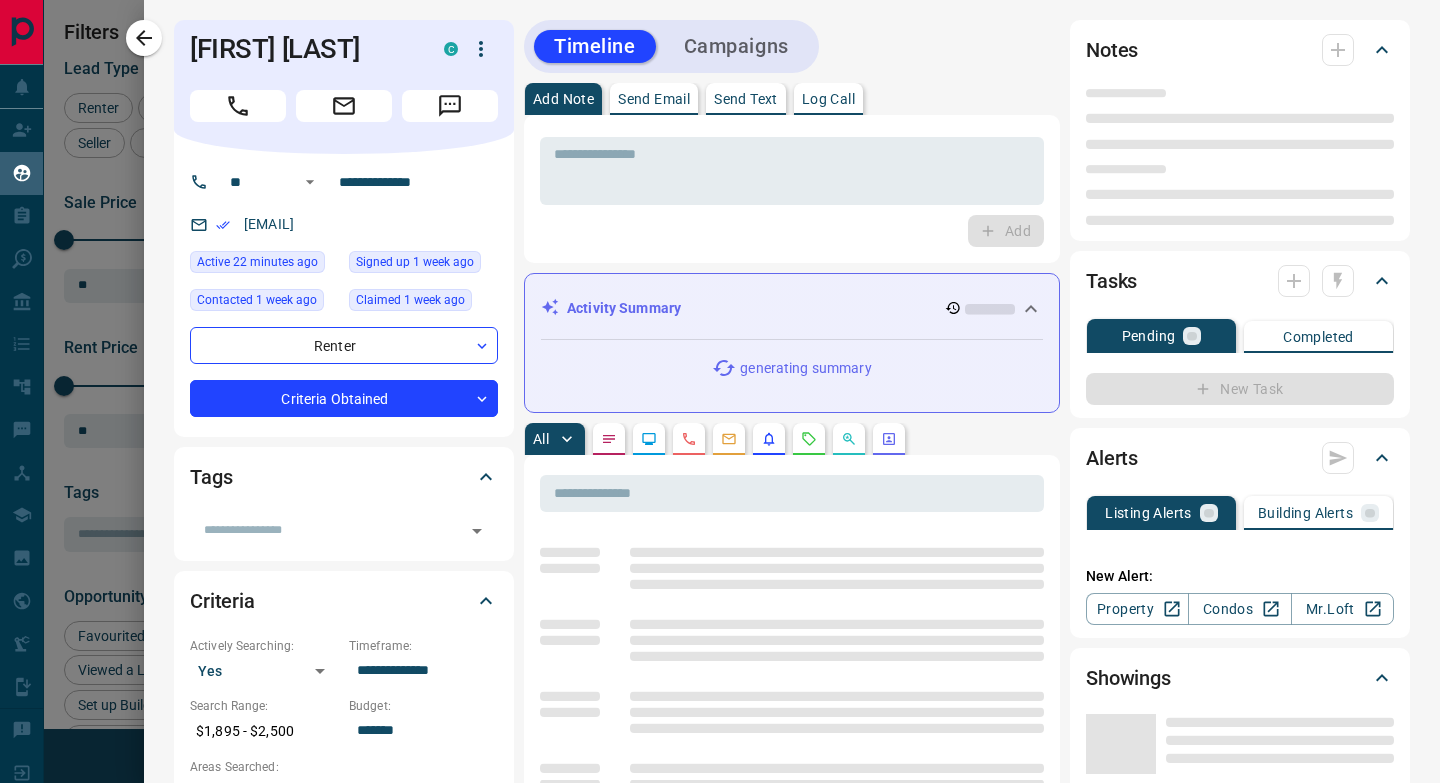 type on "**" 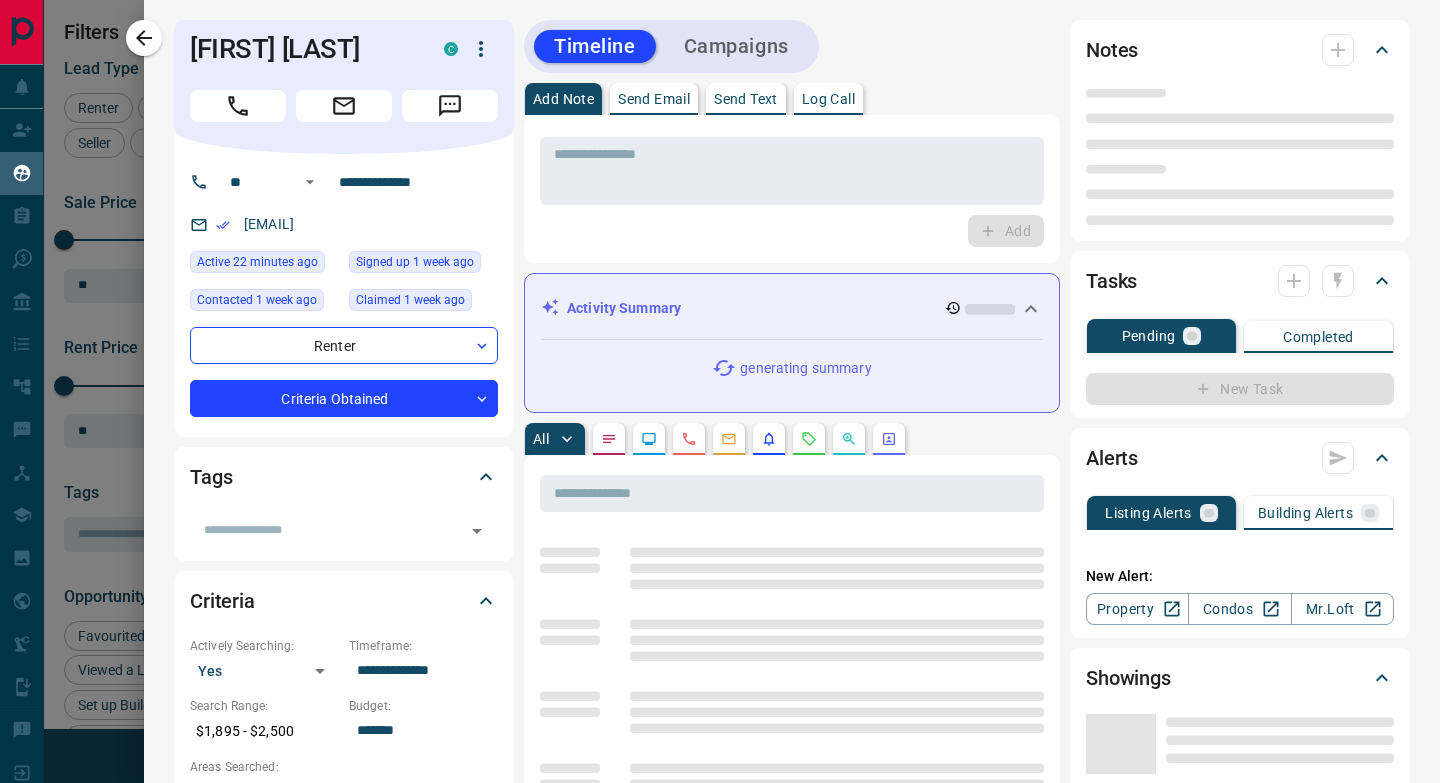 type on "**********" 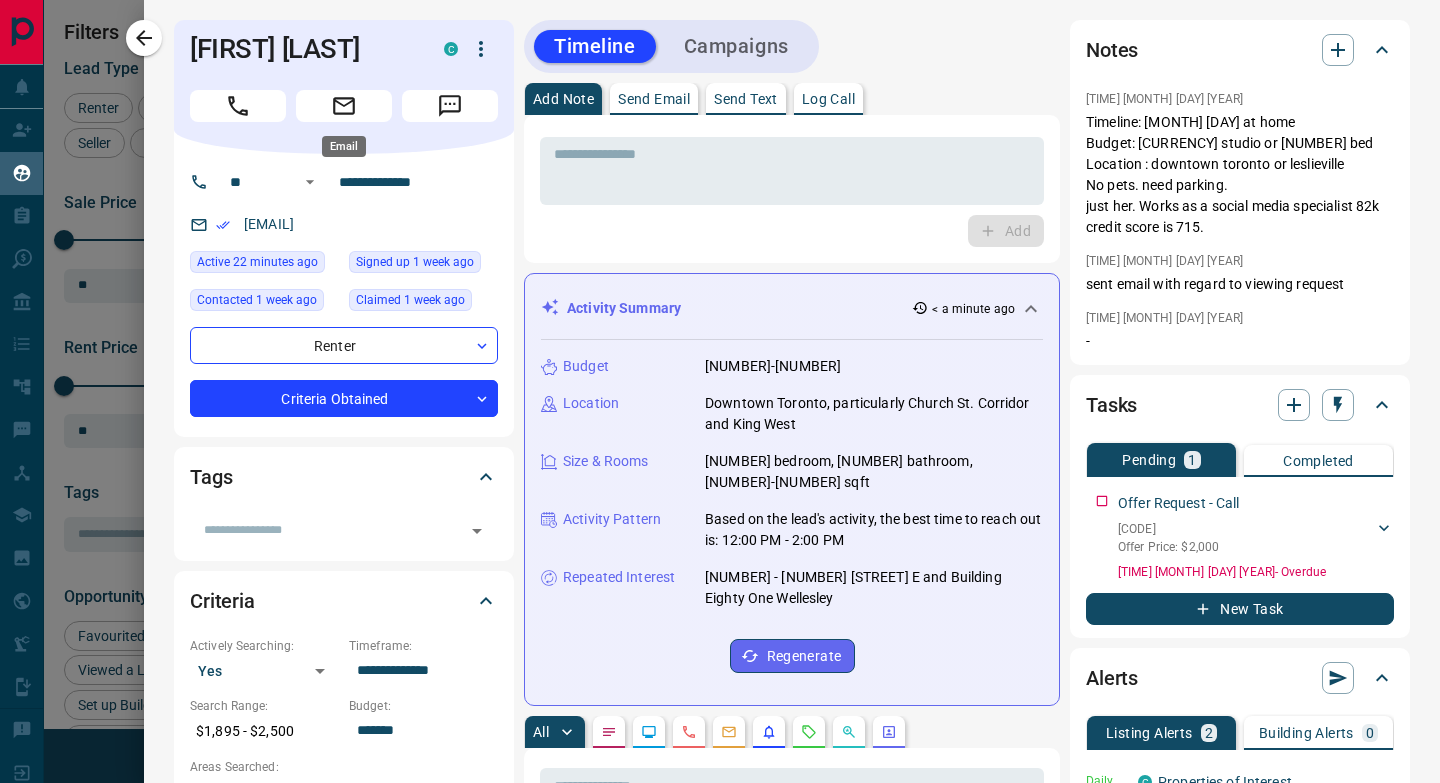 click at bounding box center (344, 106) 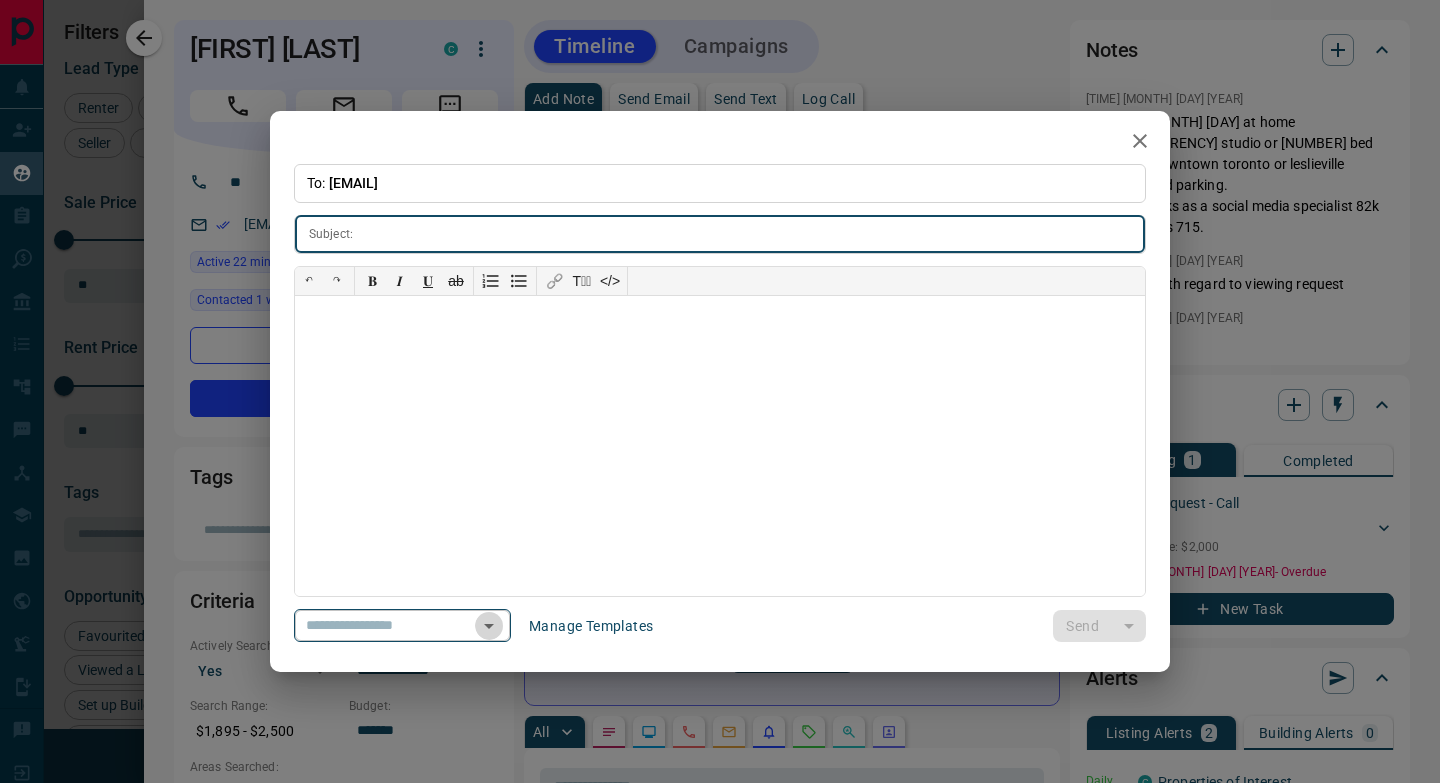 click 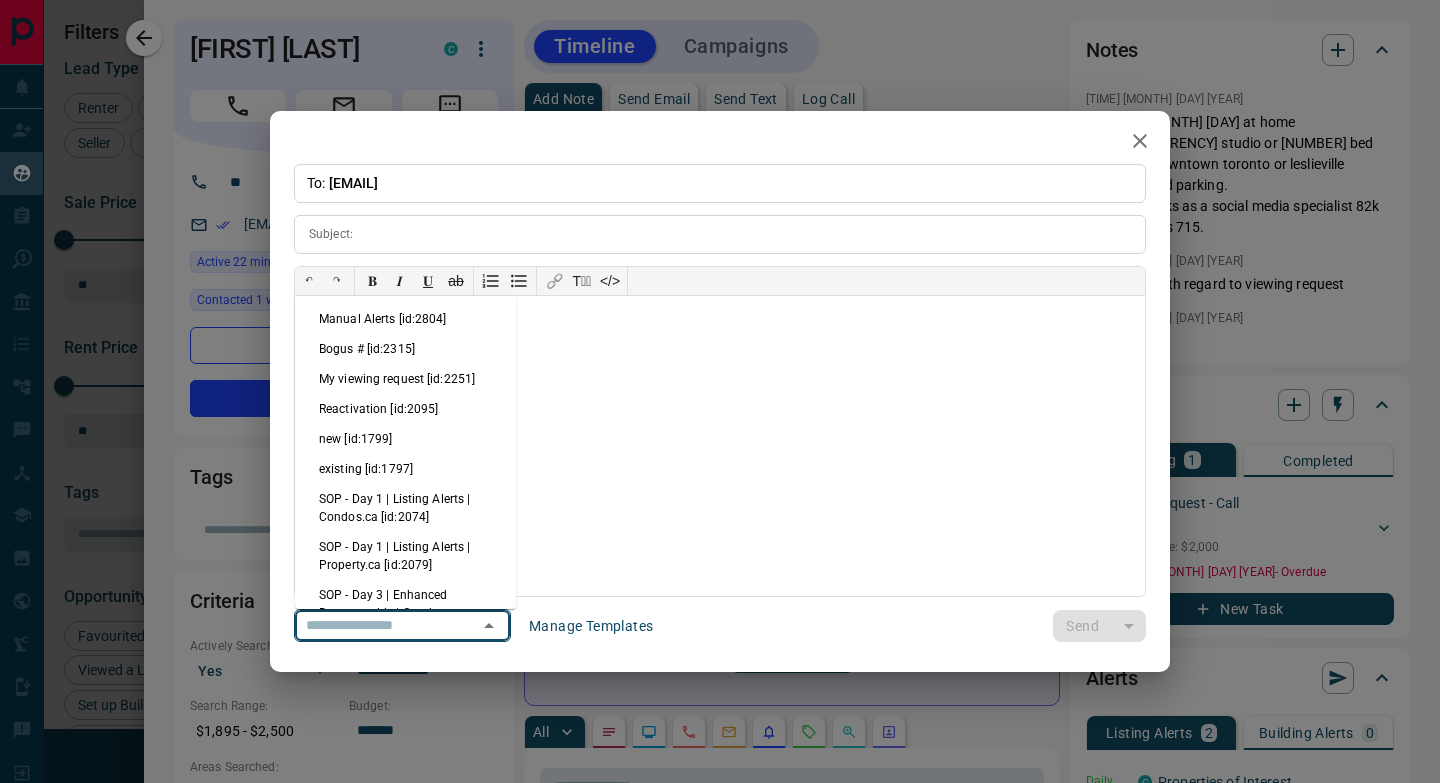 click on "My viewing request [id:2251]" at bounding box center (405, 379) 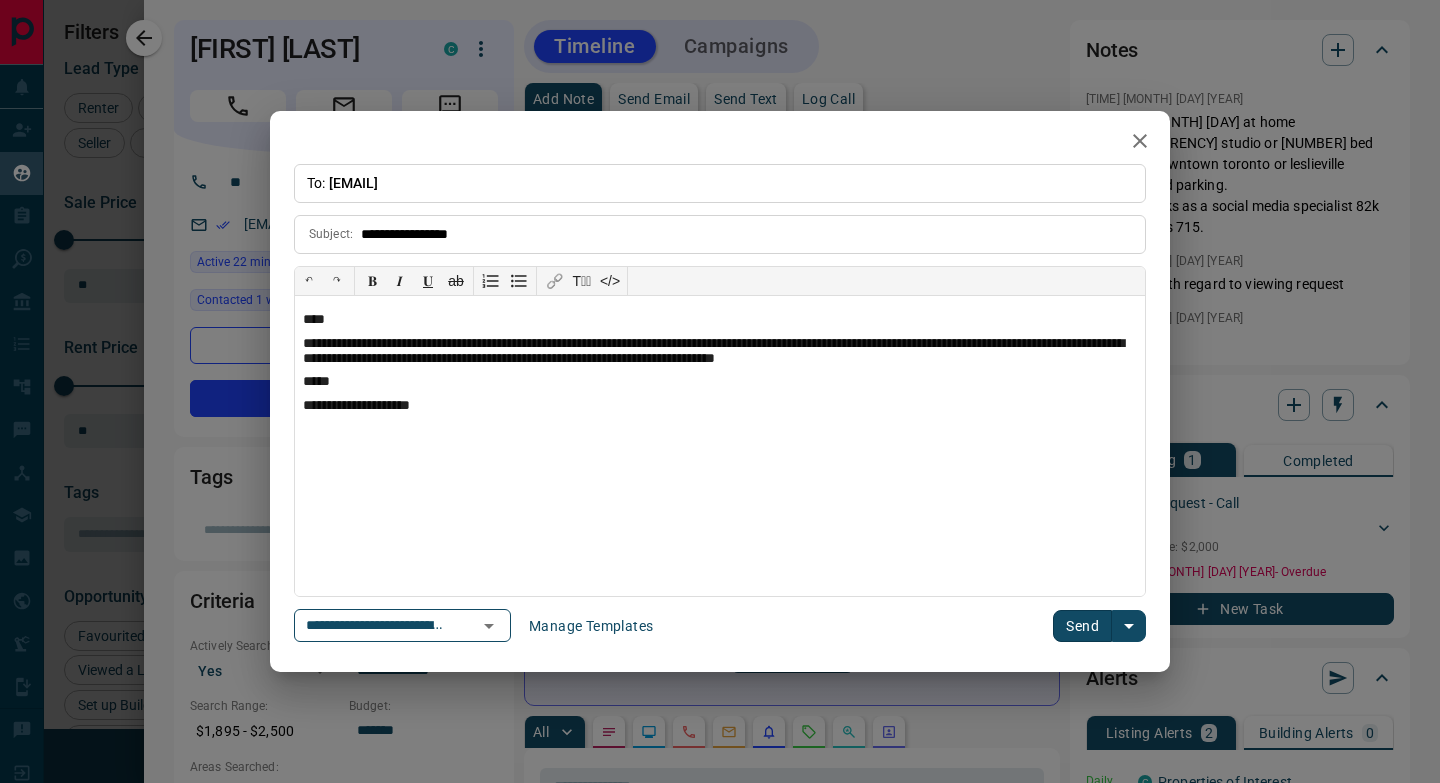 type on "**********" 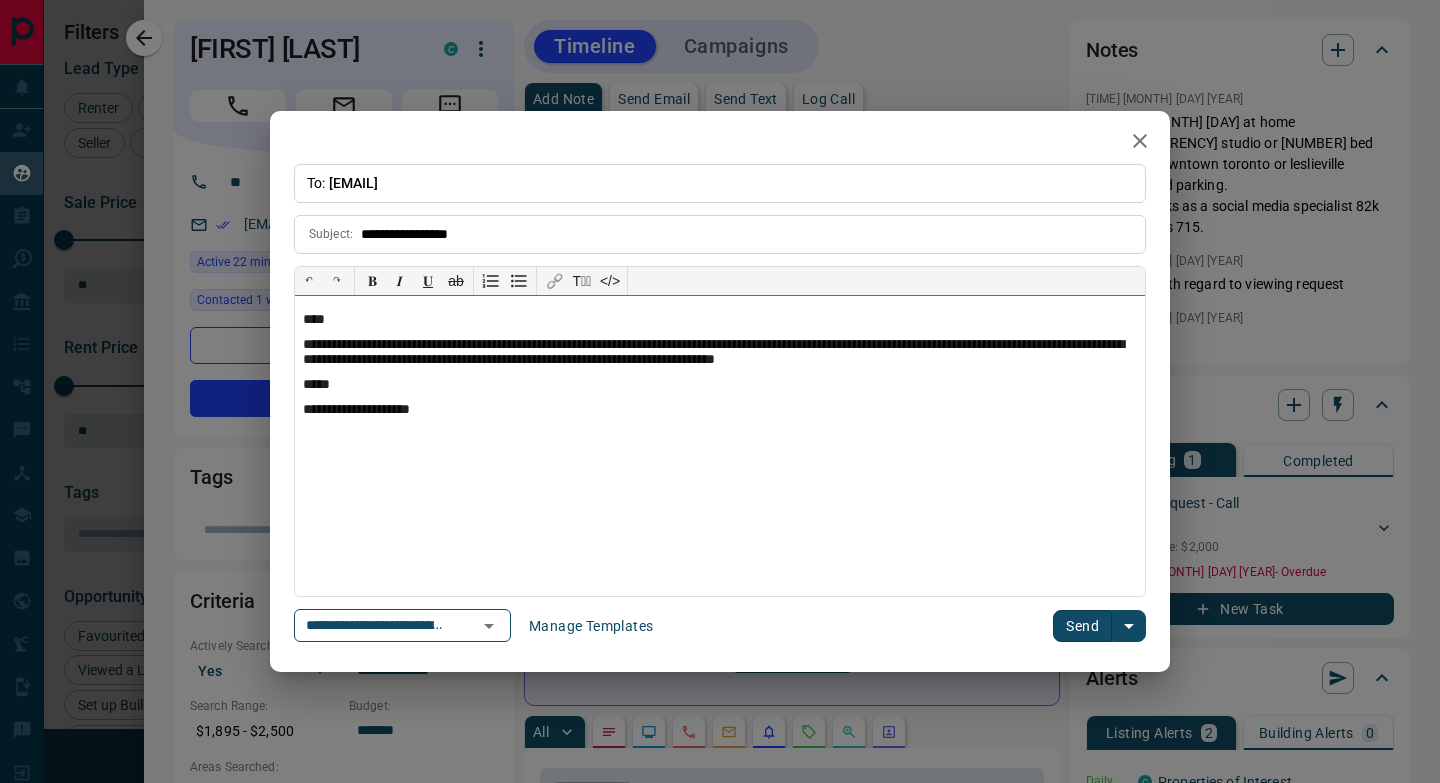 click on "****" at bounding box center [720, 320] 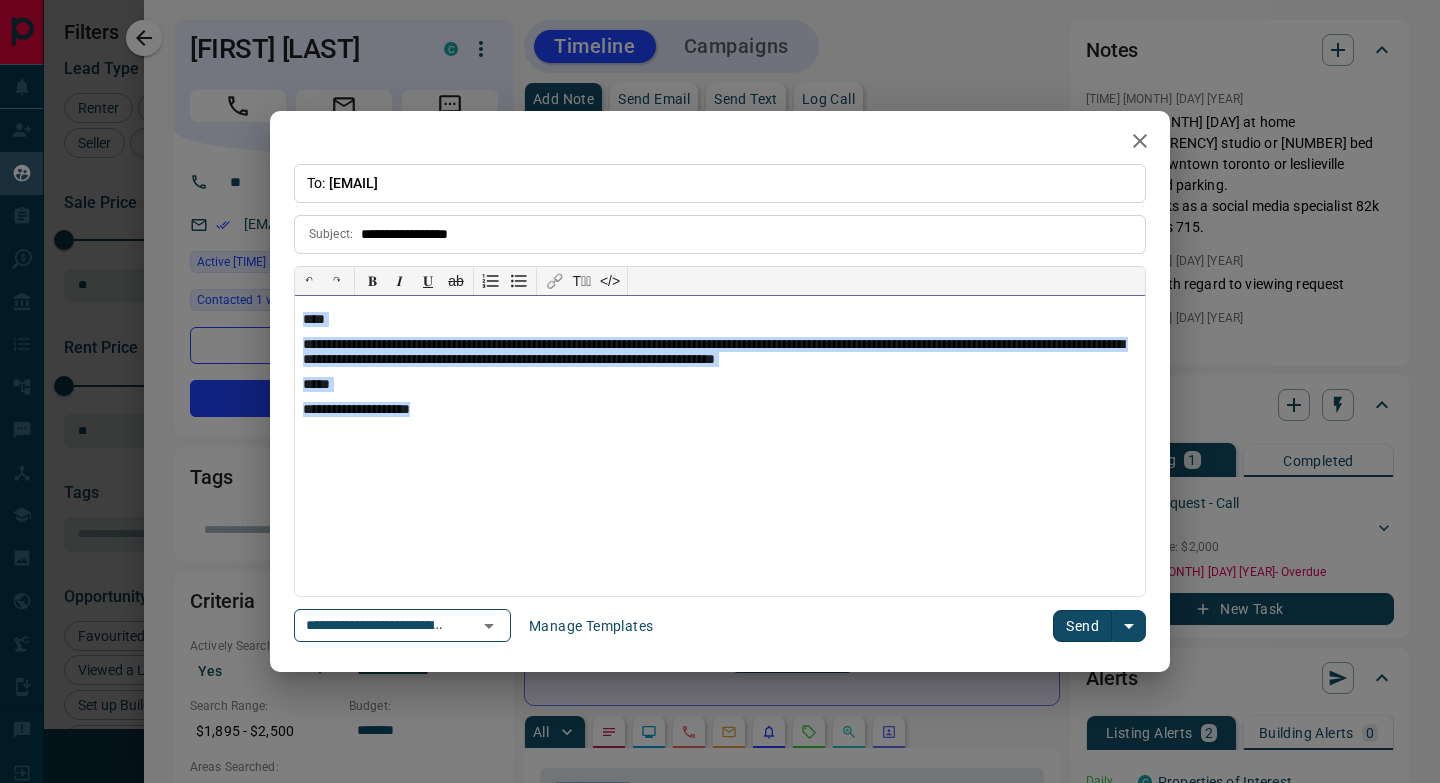 drag, startPoint x: 458, startPoint y: 409, endPoint x: 291, endPoint y: 320, distance: 189.2353 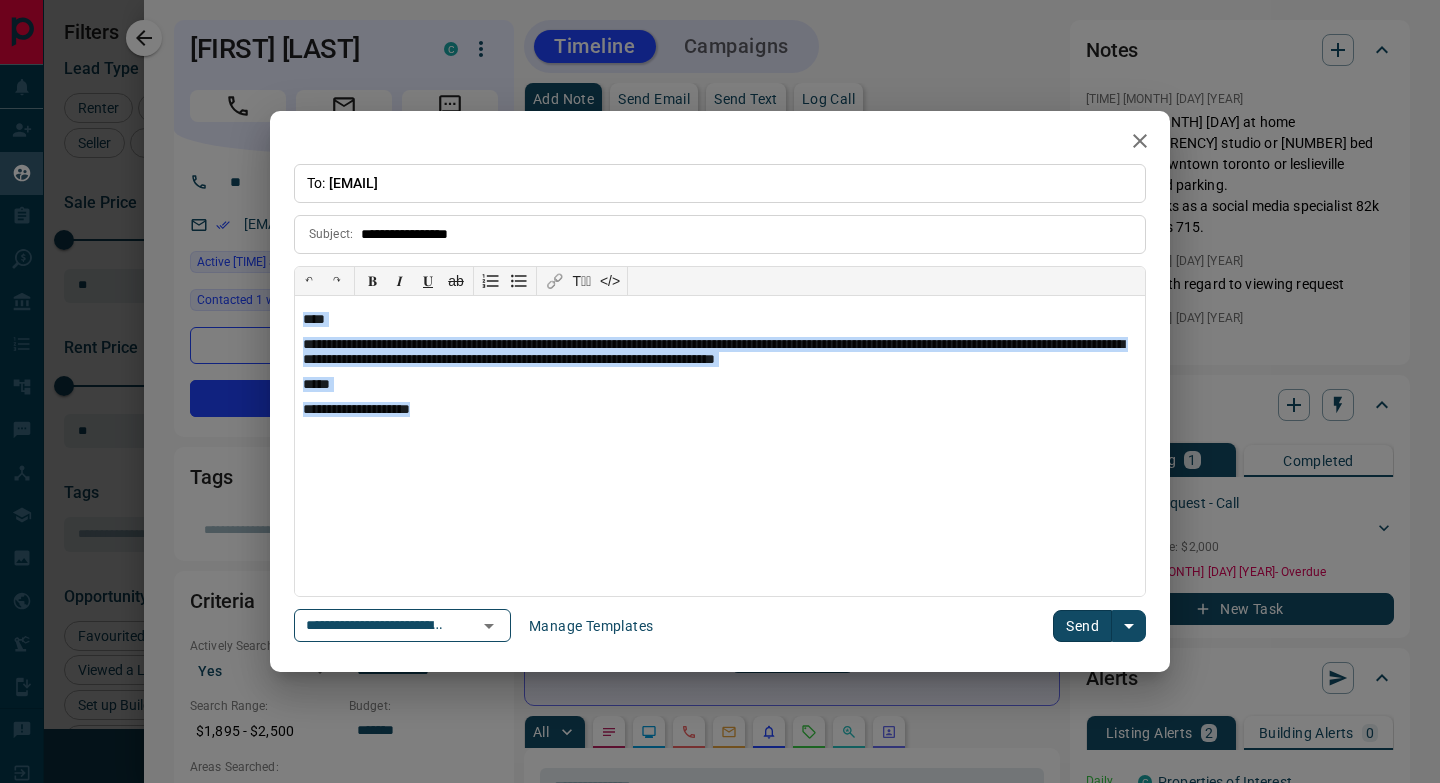 click 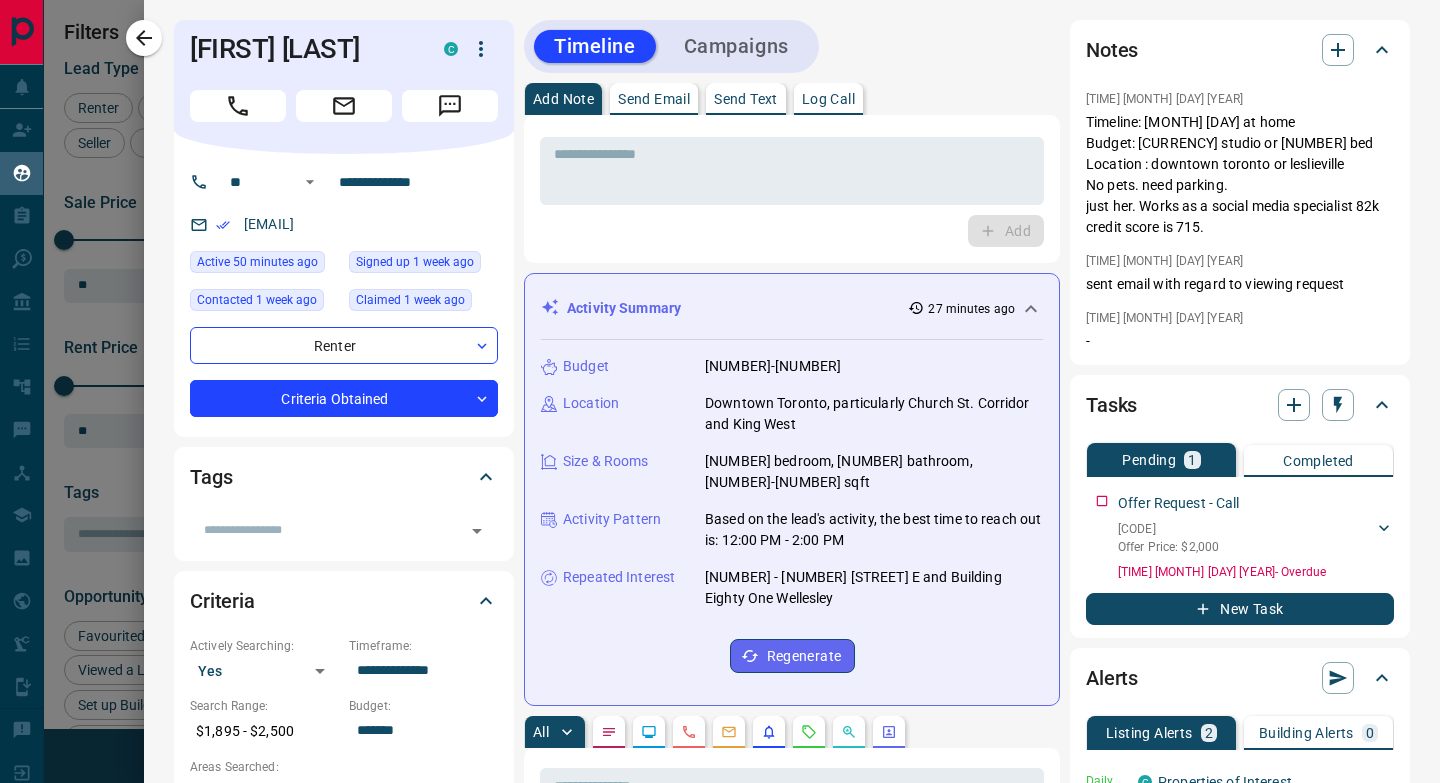 scroll, scrollTop: 633, scrollLeft: 0, axis: vertical 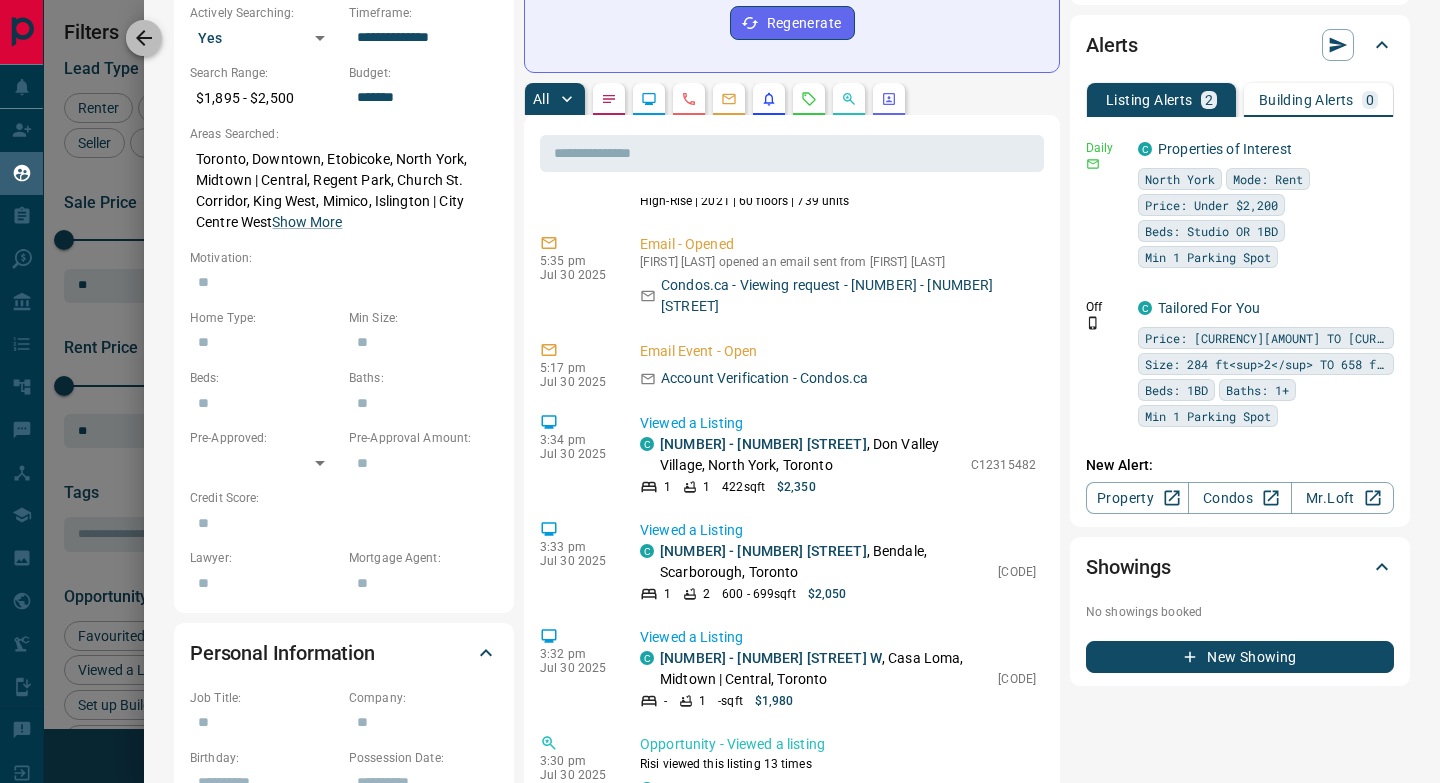 click 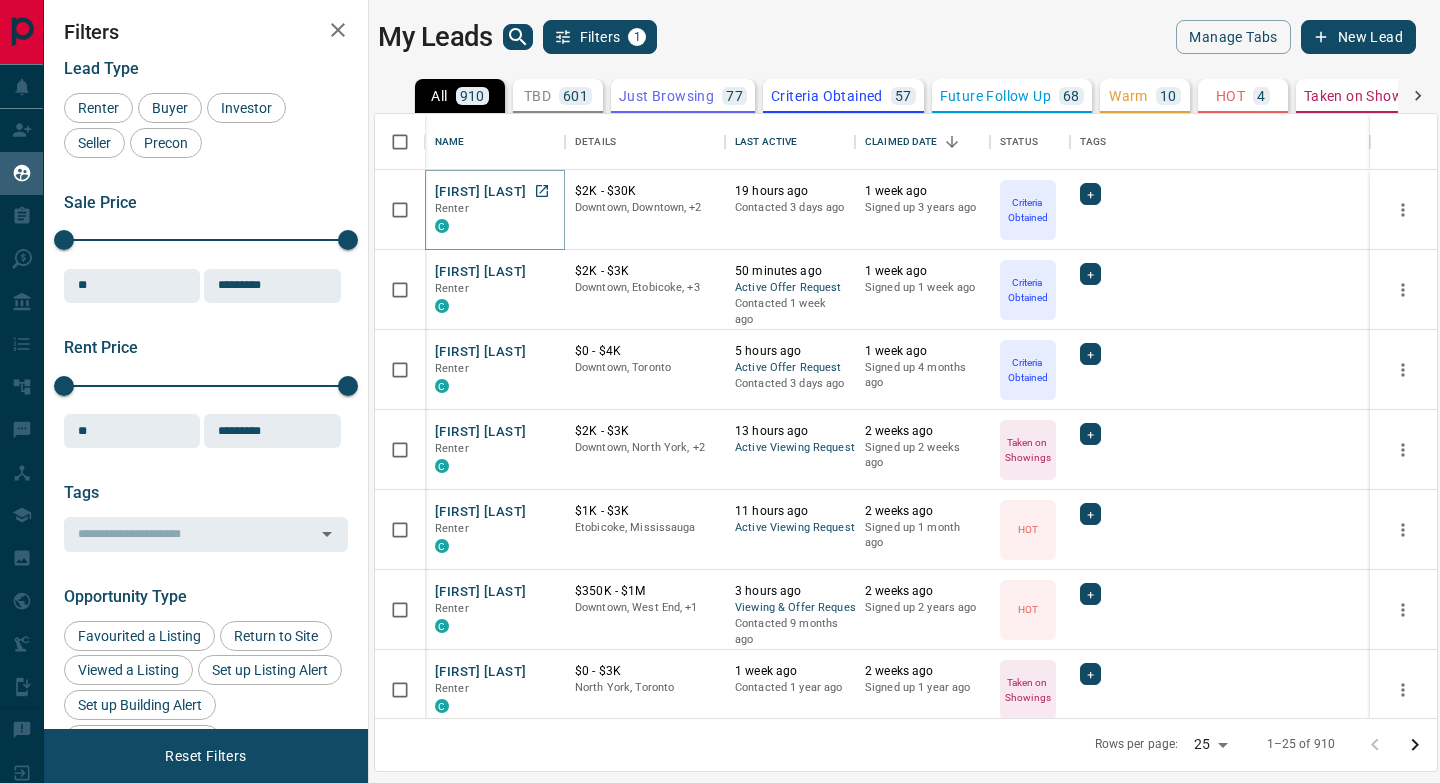 click on "[FIRST] [LAST]" at bounding box center [480, 192] 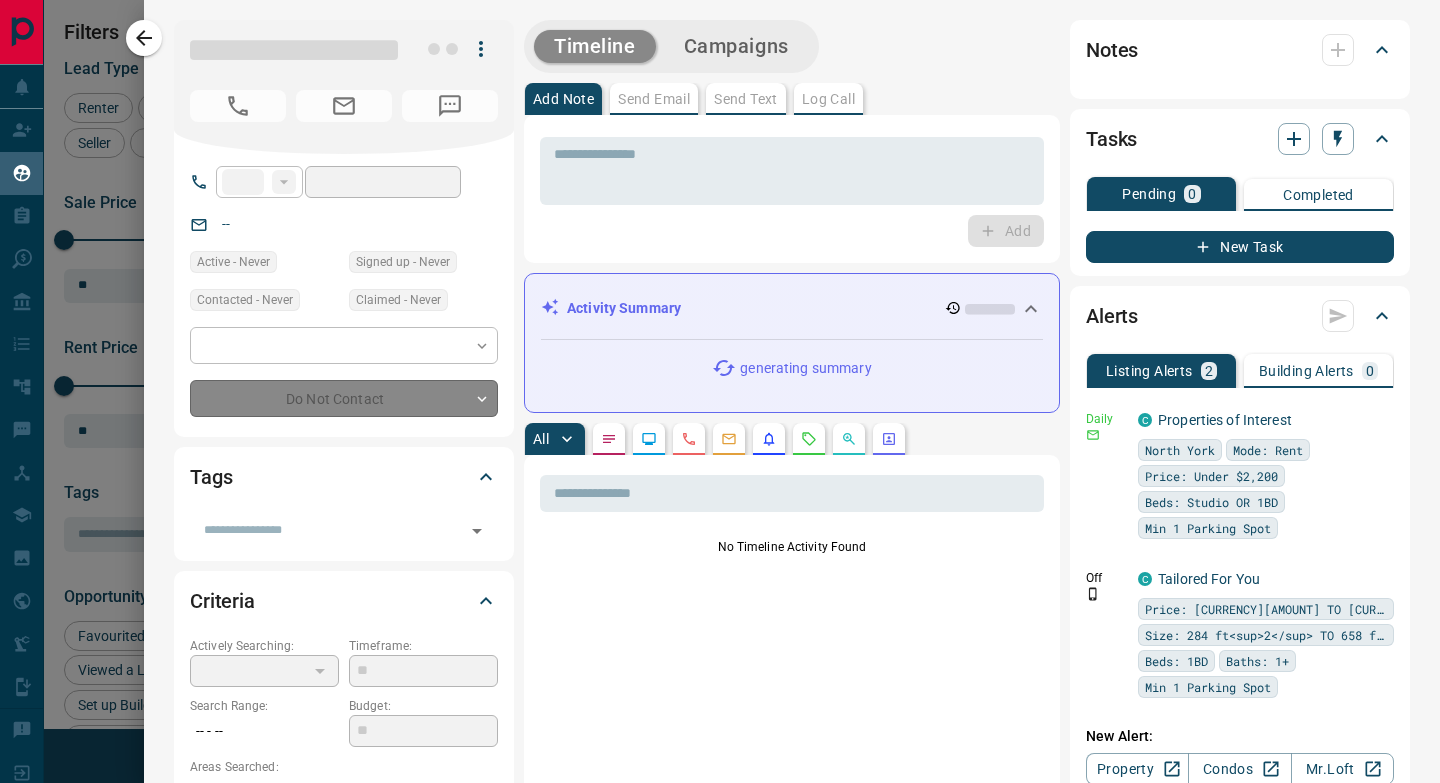 type on "**" 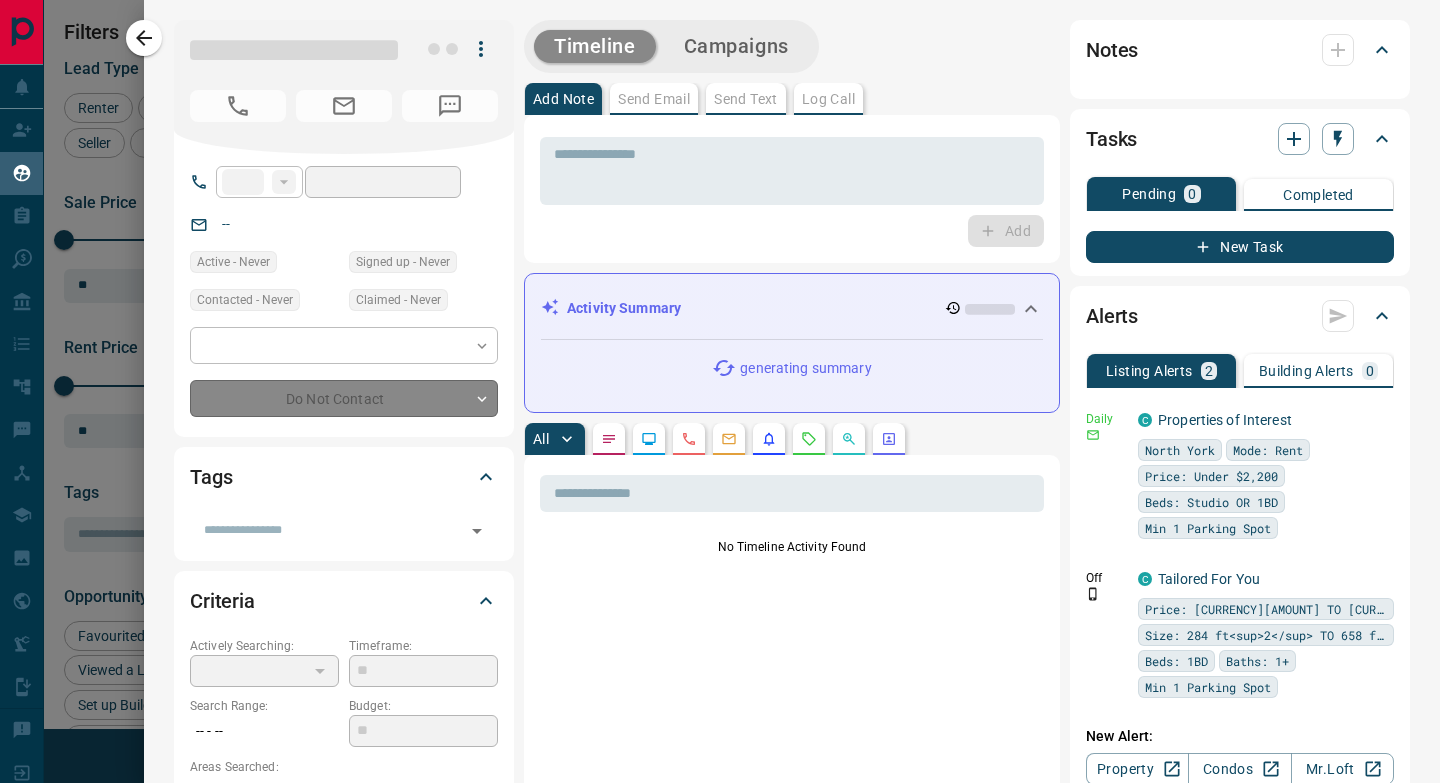 type on "**********" 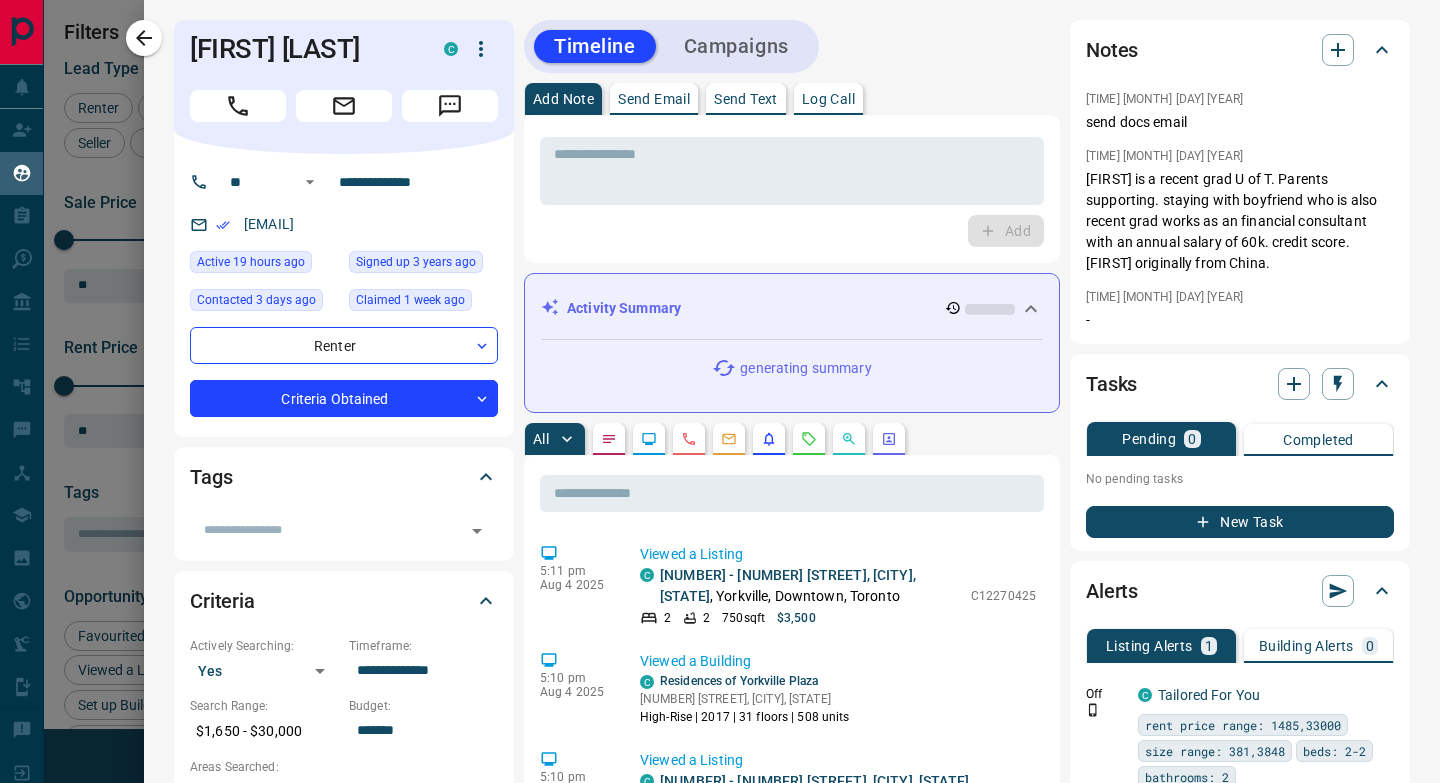 drag, startPoint x: 400, startPoint y: 222, endPoint x: 239, endPoint y: 230, distance: 161.19864 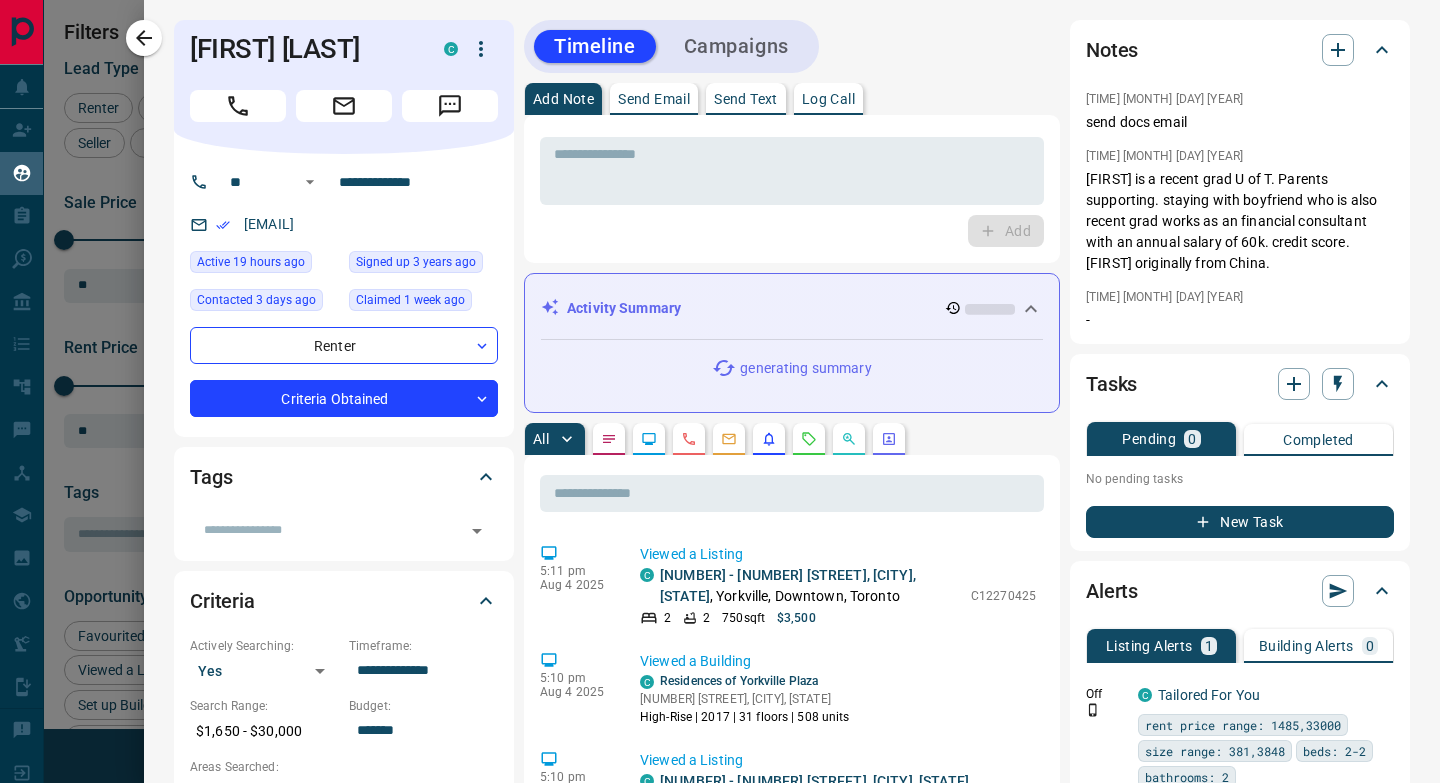click on "[EMAIL]" at bounding box center [269, 224] 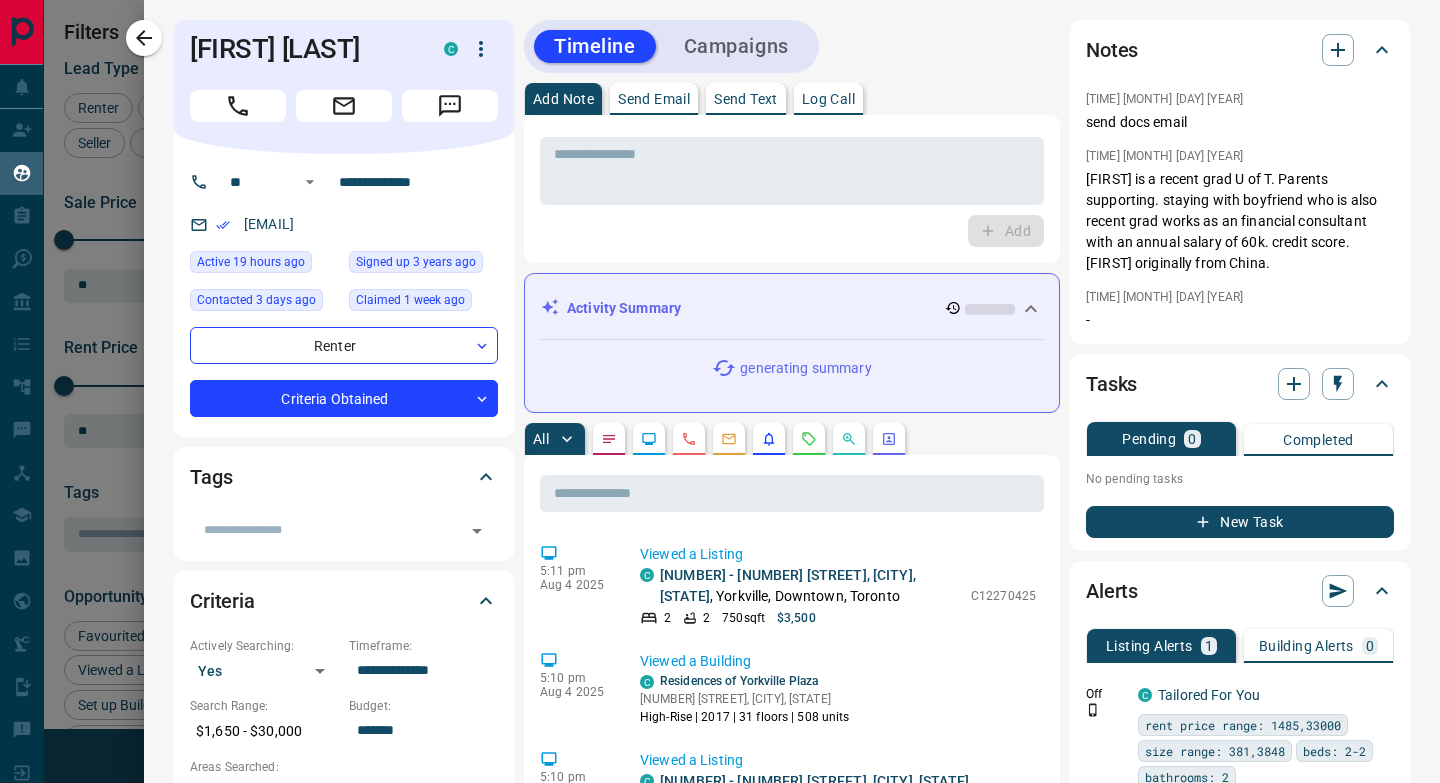 copy on "[EMAIL]" 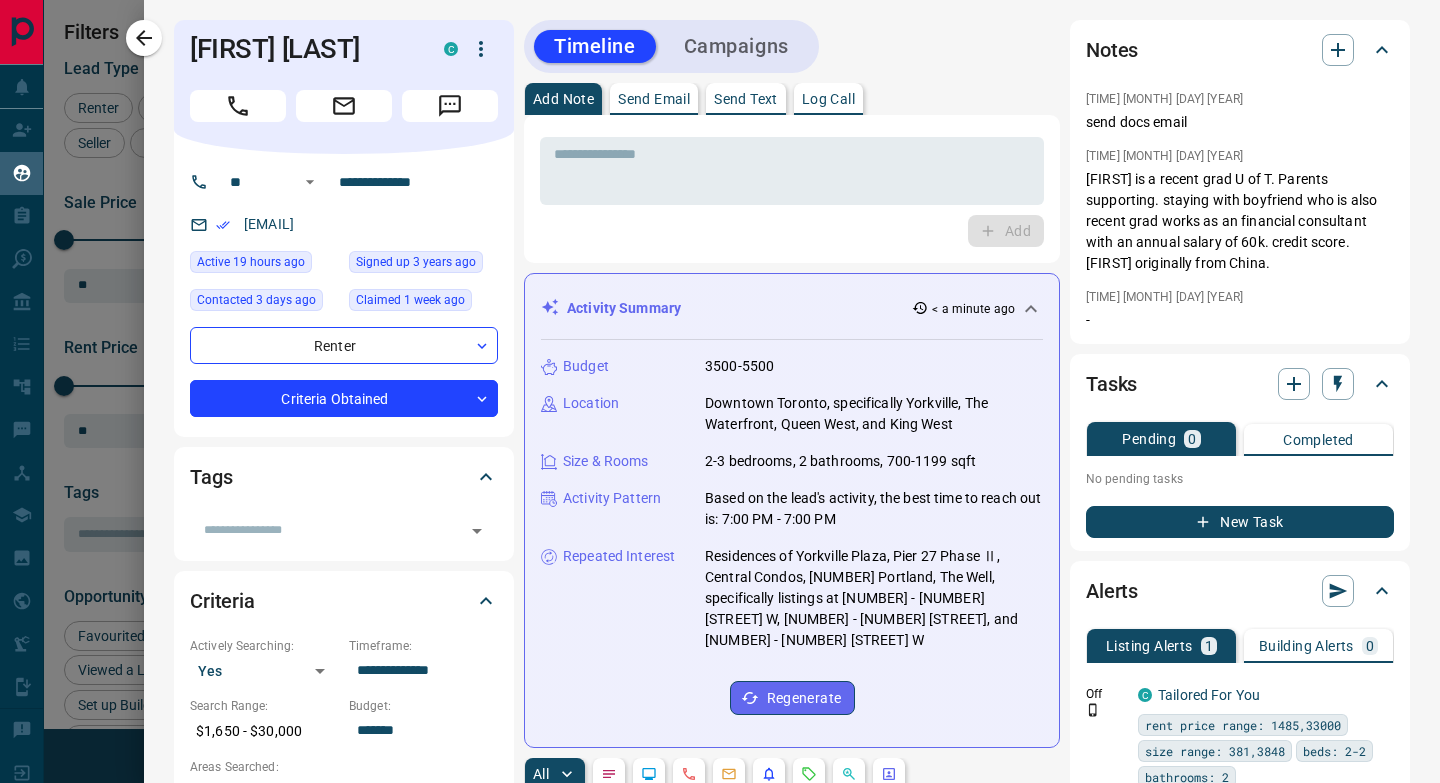 click on "Add Note Send Email Send Text Log Call" at bounding box center (792, 99) 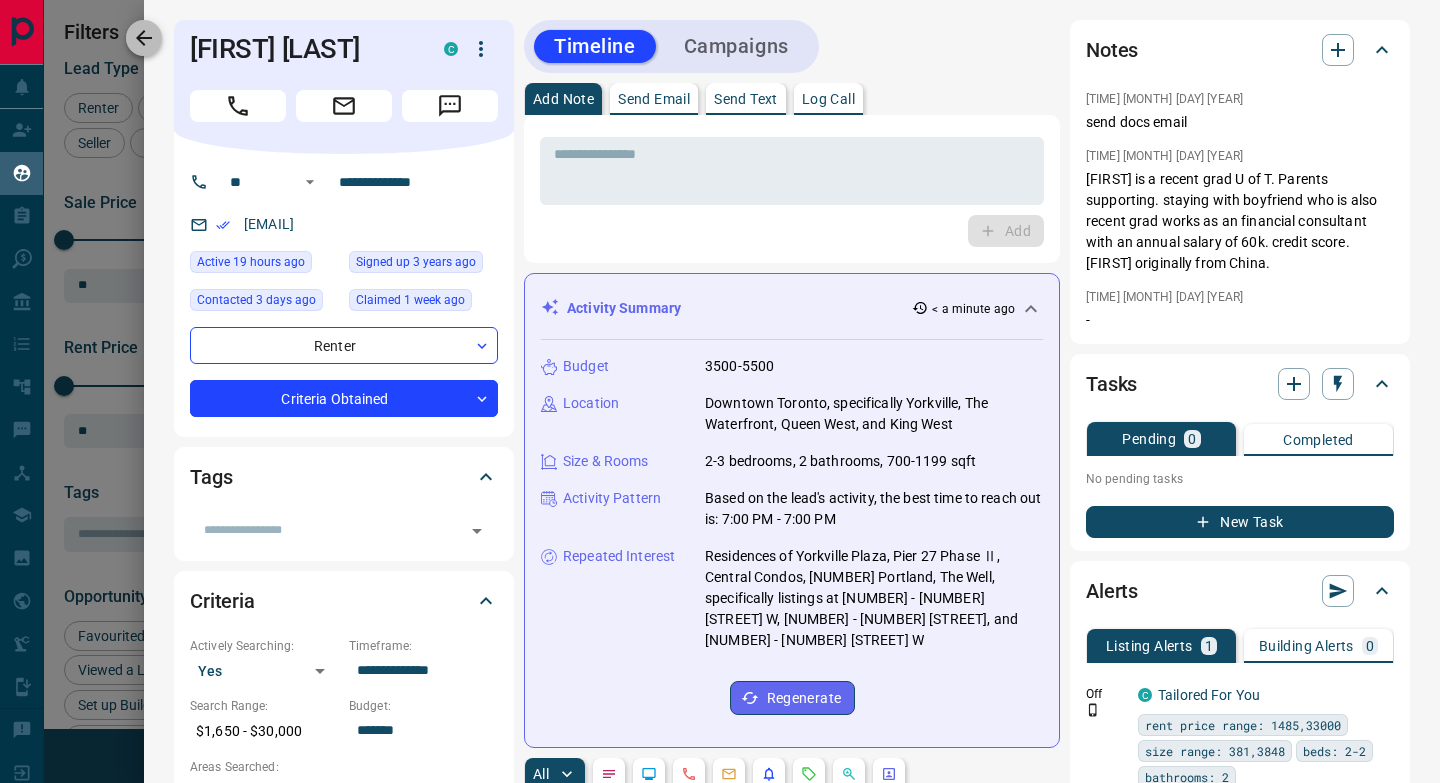click 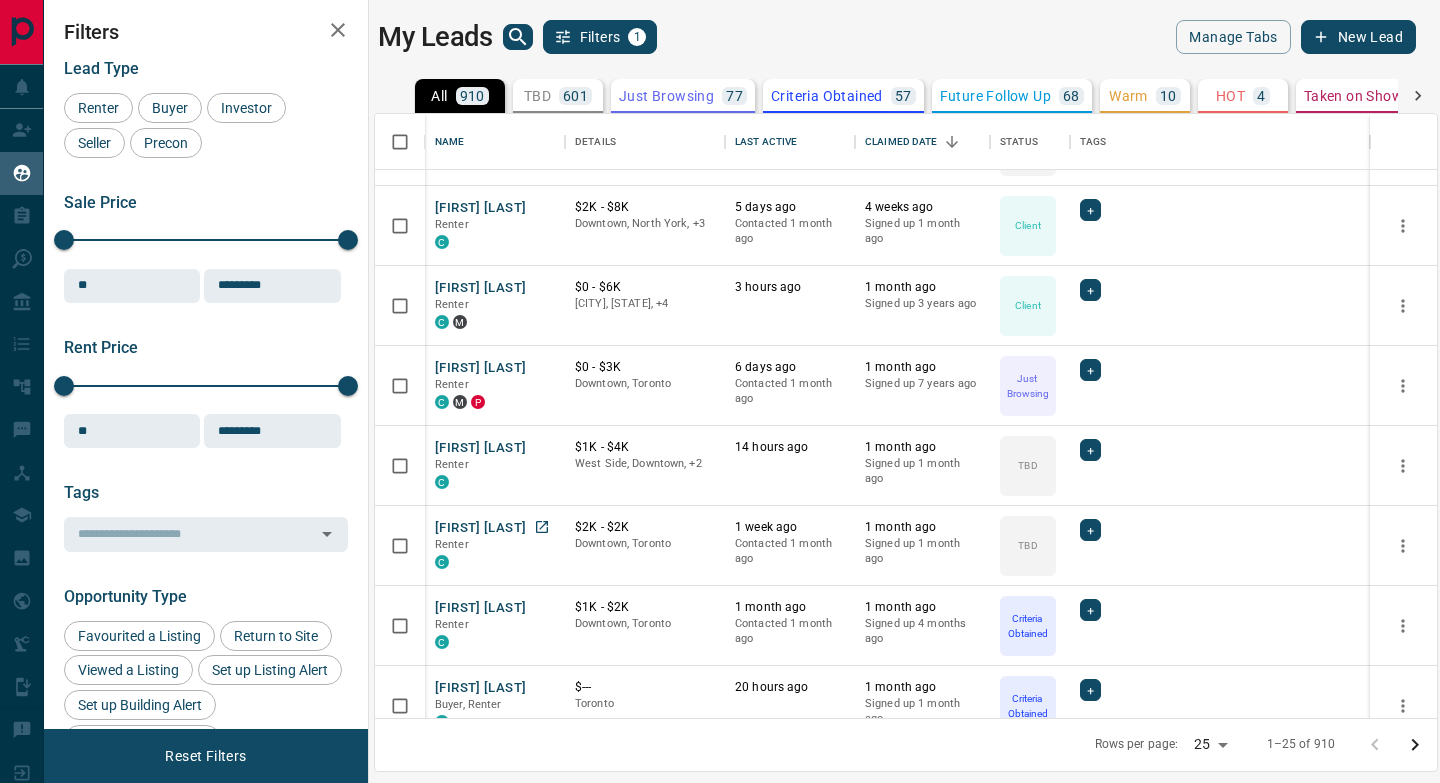scroll, scrollTop: 1020, scrollLeft: 0, axis: vertical 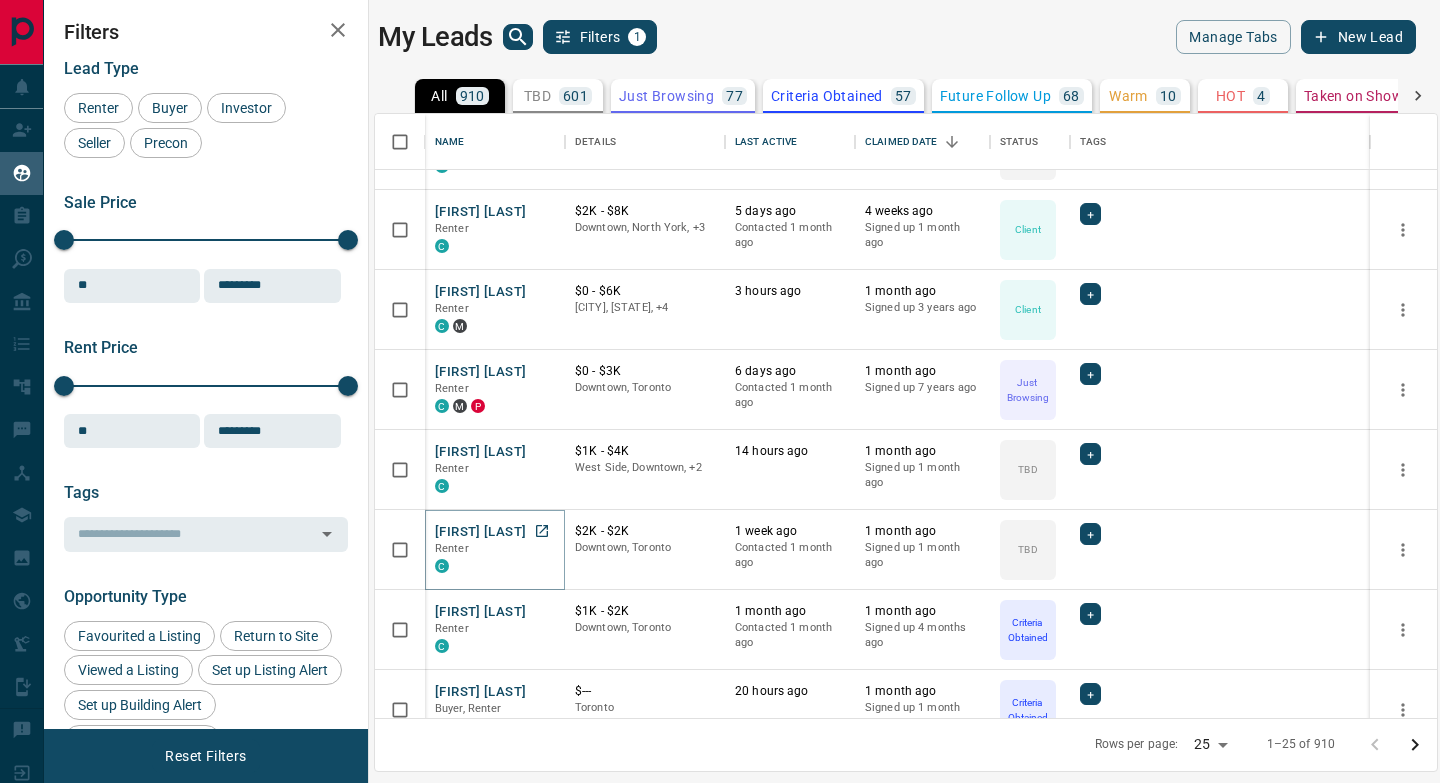 click on "[FIRST] [LAST]" at bounding box center (480, 532) 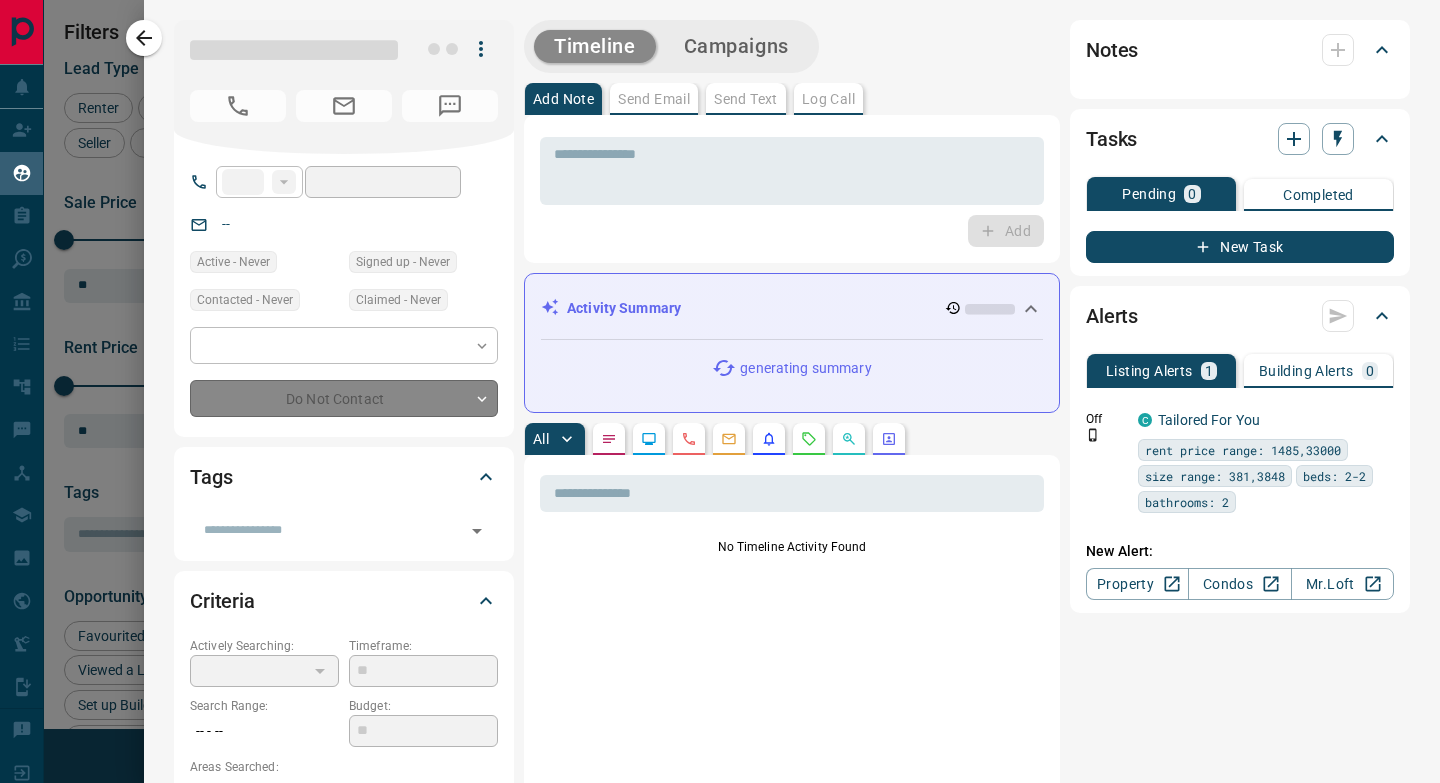 type on "**" 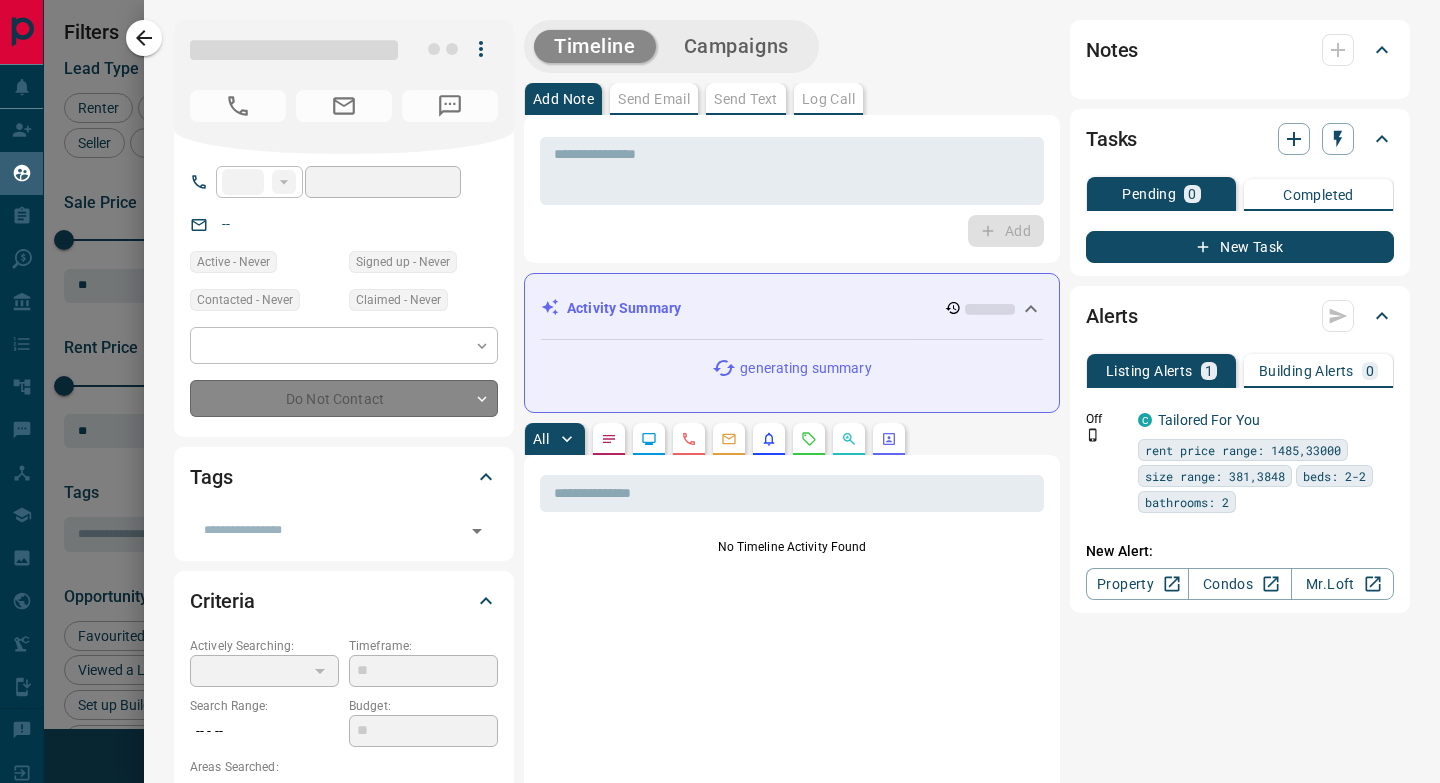 type on "**********" 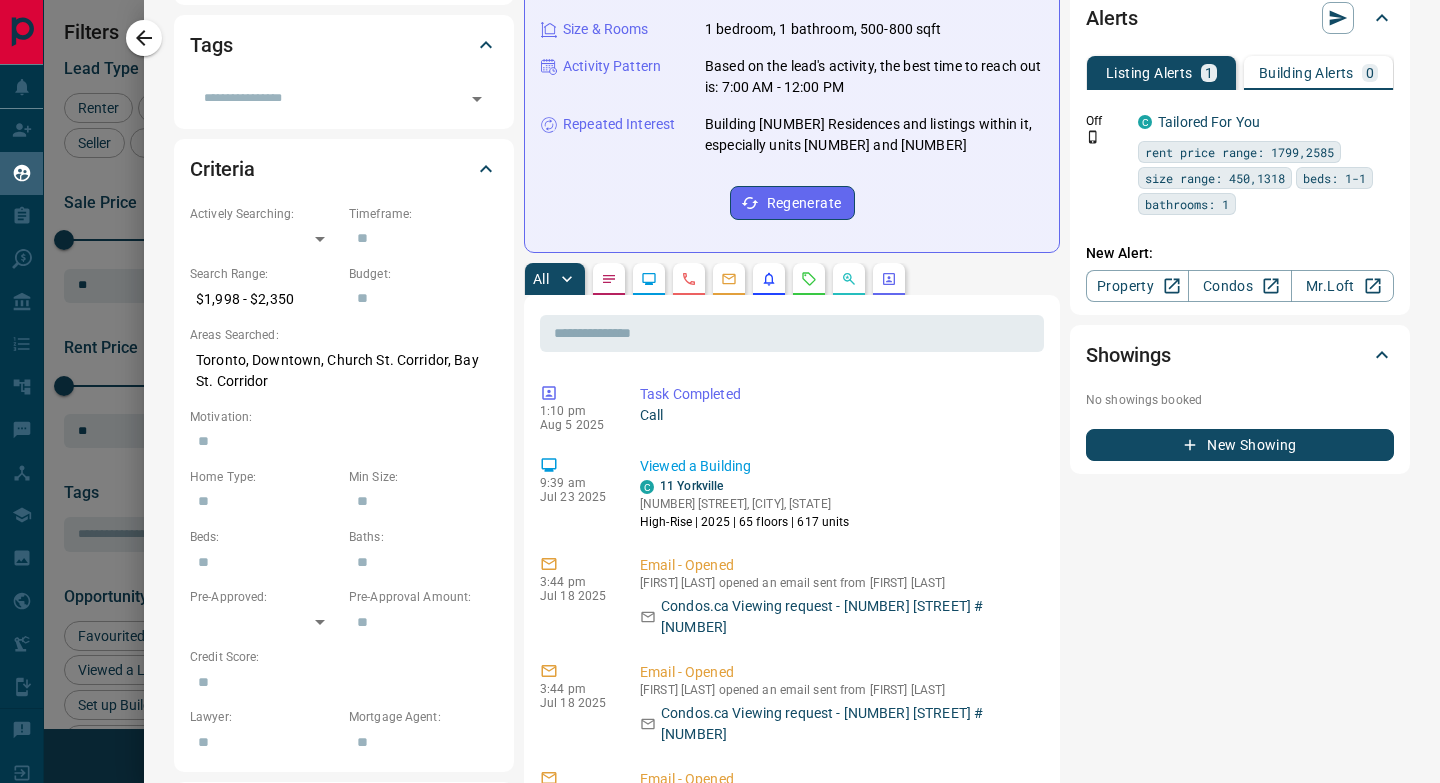 scroll, scrollTop: 0, scrollLeft: 0, axis: both 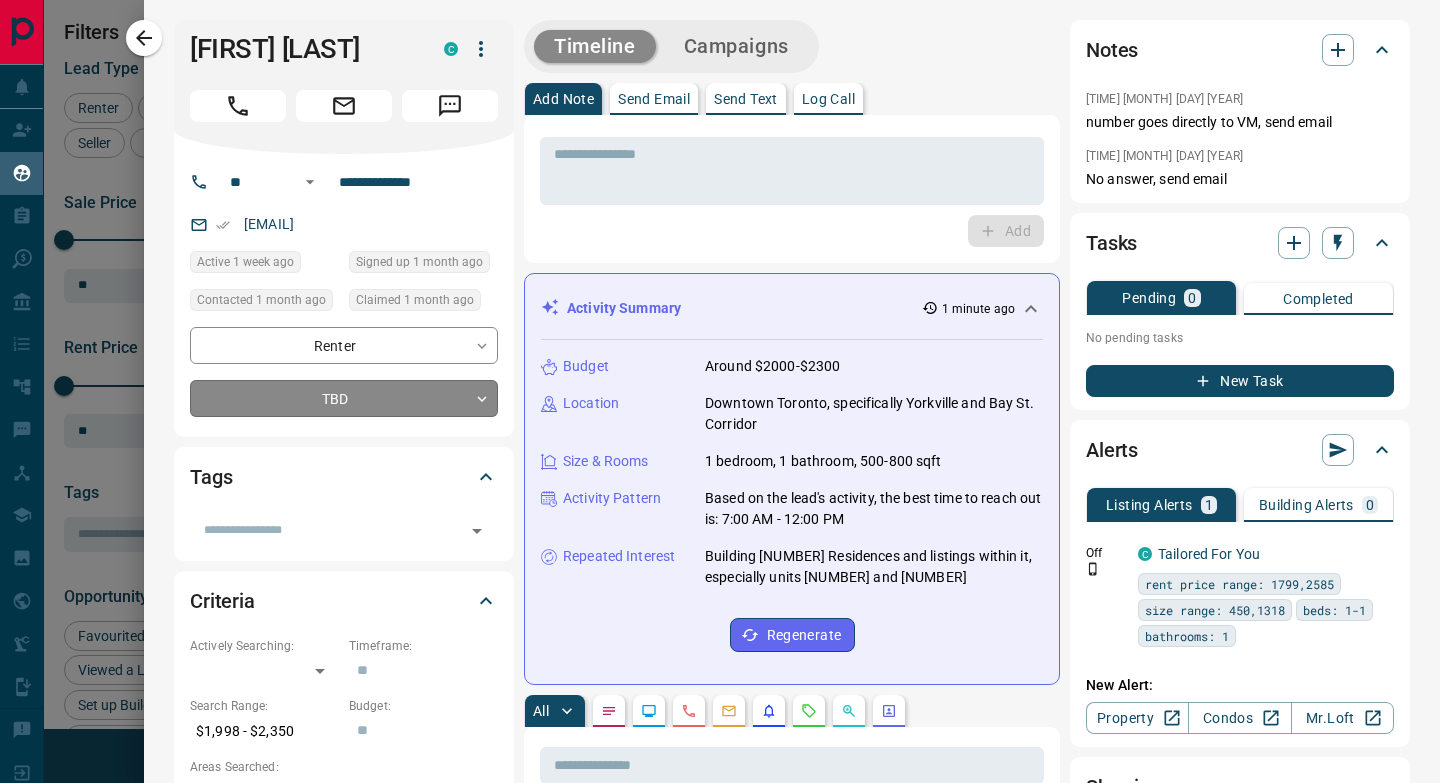 click on "Lead Transfers Claim Leads My Leads Tasks Opportunities Deals Campaigns Automations Messages Broker Bay Training Media Services Agent Resources Precon Worksheet Mobile Apps Disclosure Logout My Leads Filters 1 Manage Tabs New Lead All 910 TBD 601 Do Not Contact - Not Responsive 24 Bogus 15 Just Browsing 77 Criteria Obtained 57 Future Follow Up 68 Warm 10 HOT 4 Taken on Showings 16 Submitted Offer - Client 38 Name Details Last Active Claimed Date Status Tags [FIRST] [LAST] Renter C [CURRENCY][AMOUNT] - [CURRENCY][AMOUNT] Downtown, Toronto [YEAR] ago Contacted [YEAR] ago [TIME] ago Signed up [YEAR] ago Just Browsing + [FIRST] [LAST] Renter C [CURRENCY][AMOUNT] - [CURRENCY][AMOUNT] North York, Toronto [TIME] ago Active Viewing Request Contacted [TIME] ago [TIME] ago Signed up [TIME] ago Warm + [FIRST] [LAST] Renter C [CURRENCY][AMOUNT] - [CURRENCY][AMOUNT] North York, Toronto [TIME] ago Contacted [TIME] ago [TIME] ago Signed up [TIME] ago TBD + [FIRST] [LAST] Renter C [CURRENCY][AMOUNT] - [CURRENCY][AMOUNT] Downtown, North York, +3 [TIME] ago Contacted [TIME] ago [TIME] ago Signed up [TIME] ago Client + [FIRST] C" at bounding box center [720, 379] 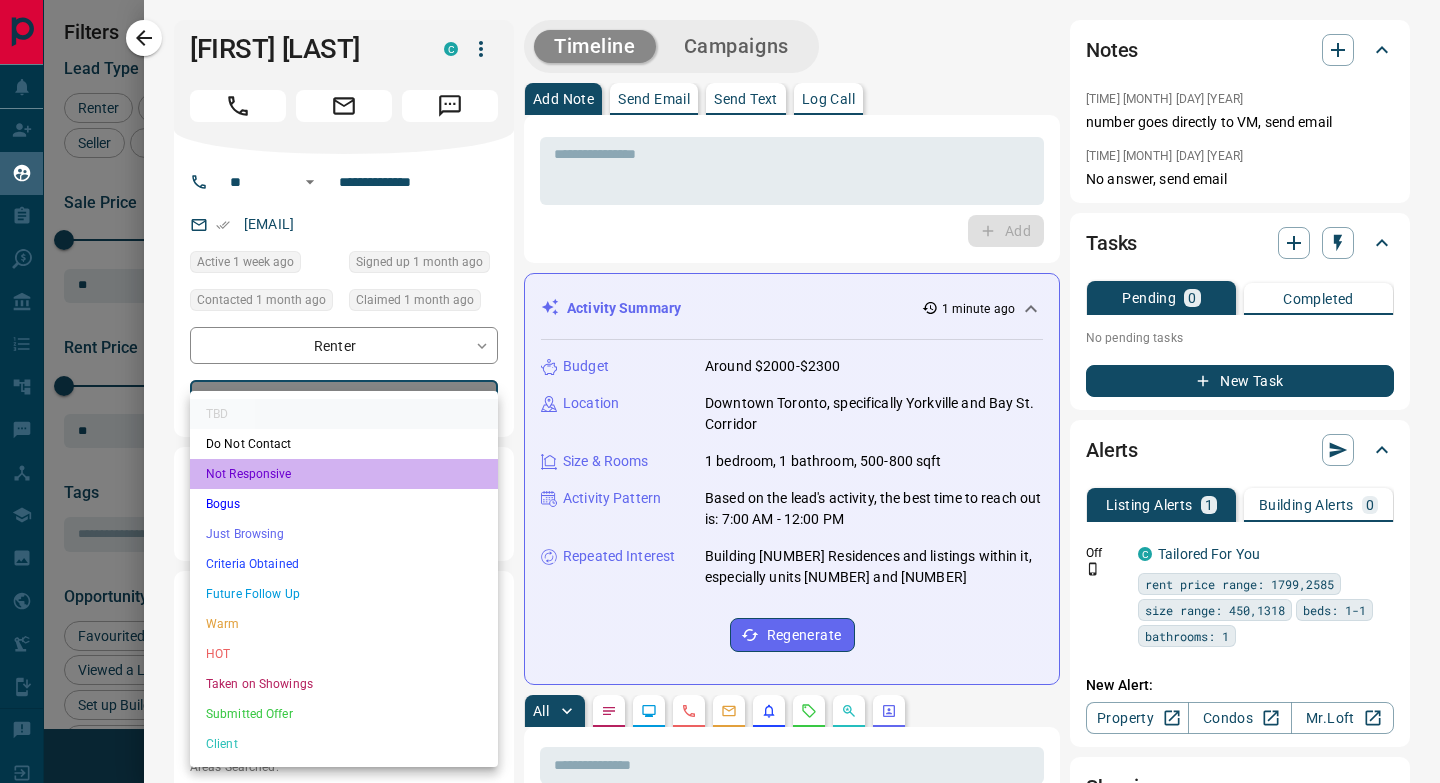 click on "Not Responsive" at bounding box center [344, 474] 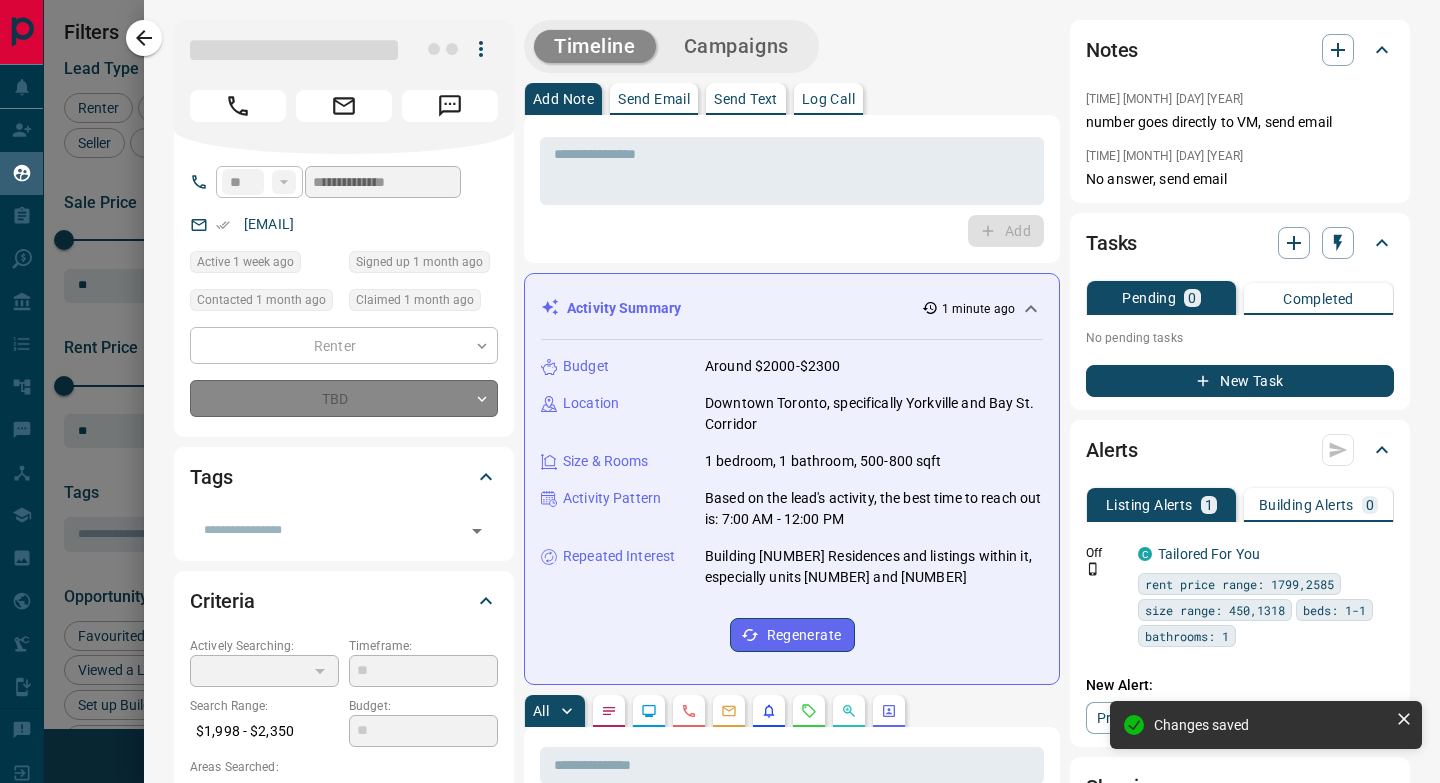type on "*" 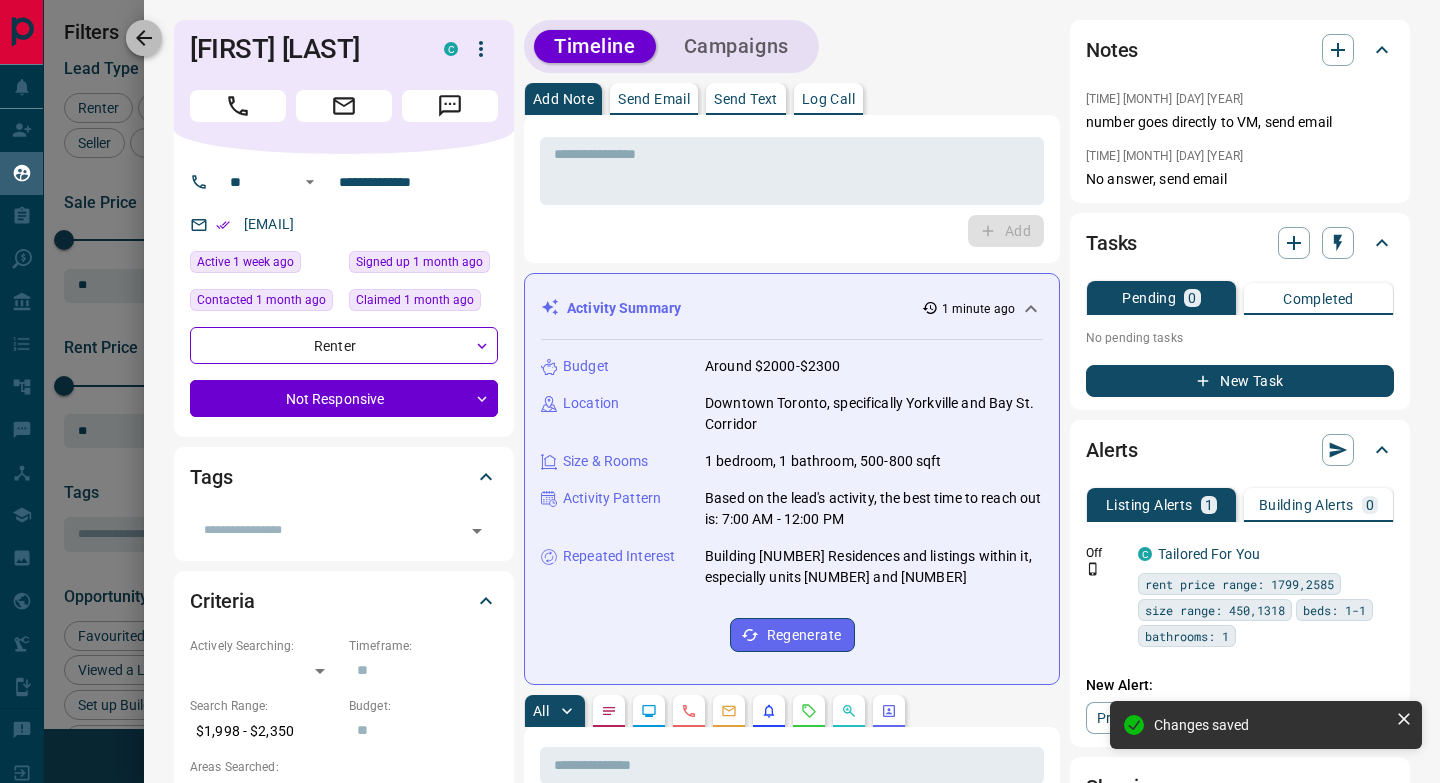 click 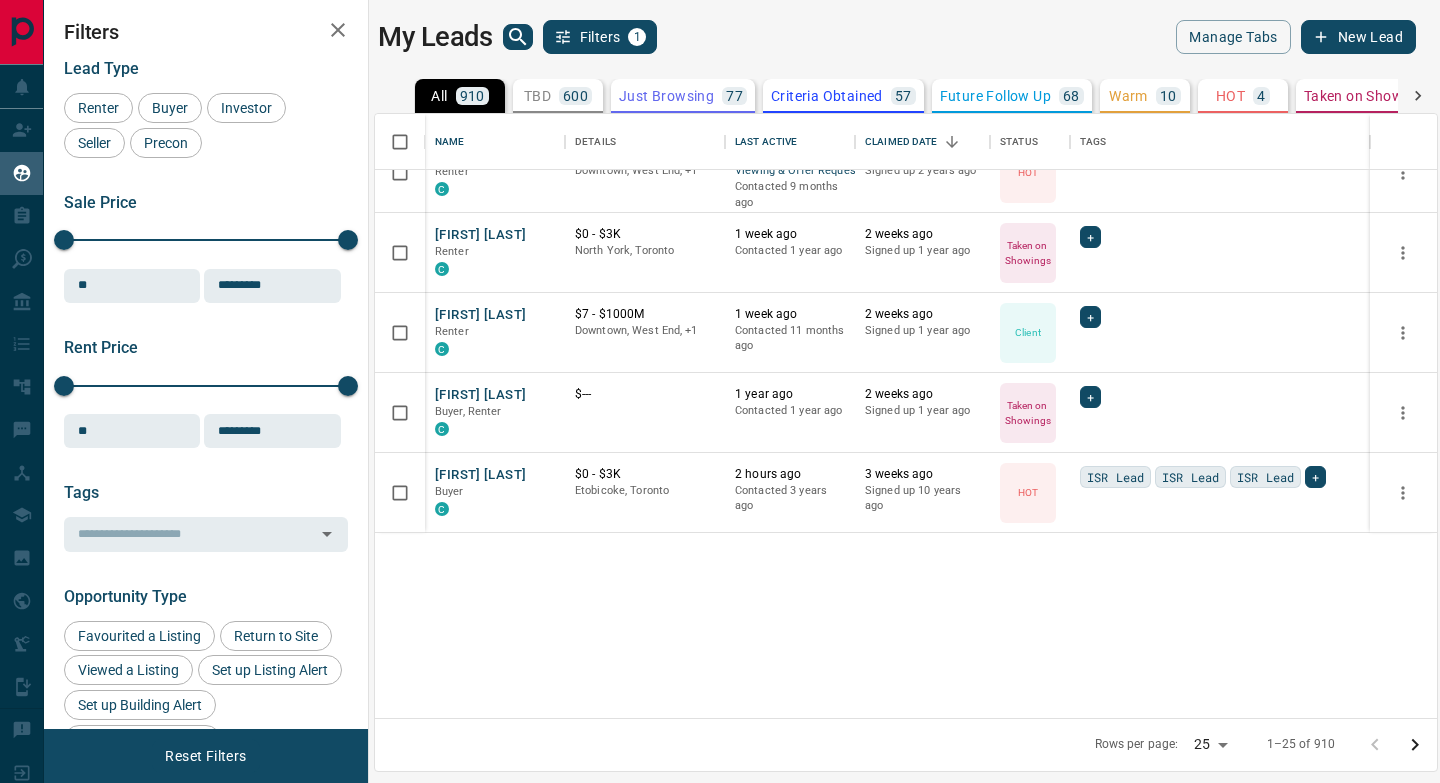 scroll, scrollTop: 0, scrollLeft: 0, axis: both 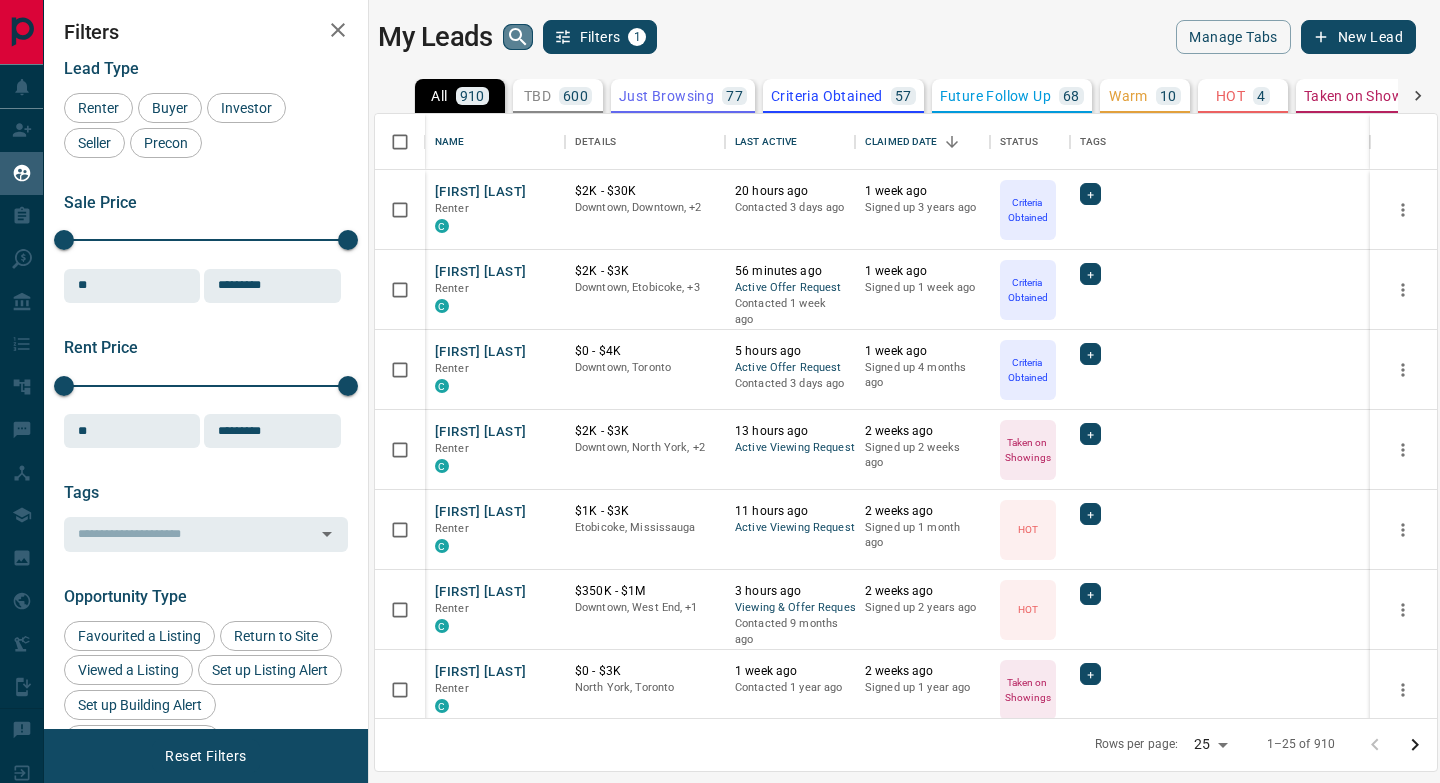 click 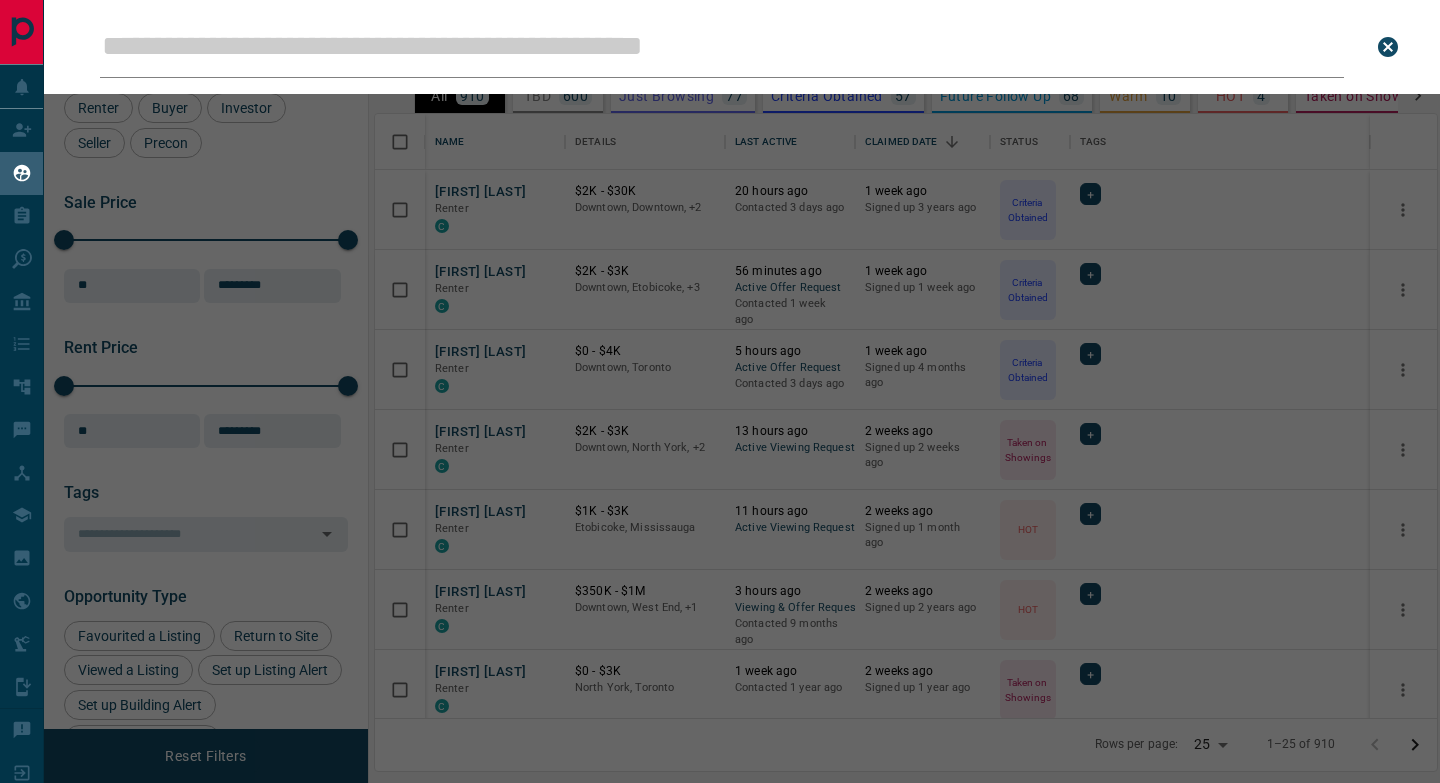 click on "Leads Search Bar Search for a lead by name, email, phone, or id" at bounding box center (764, 391) 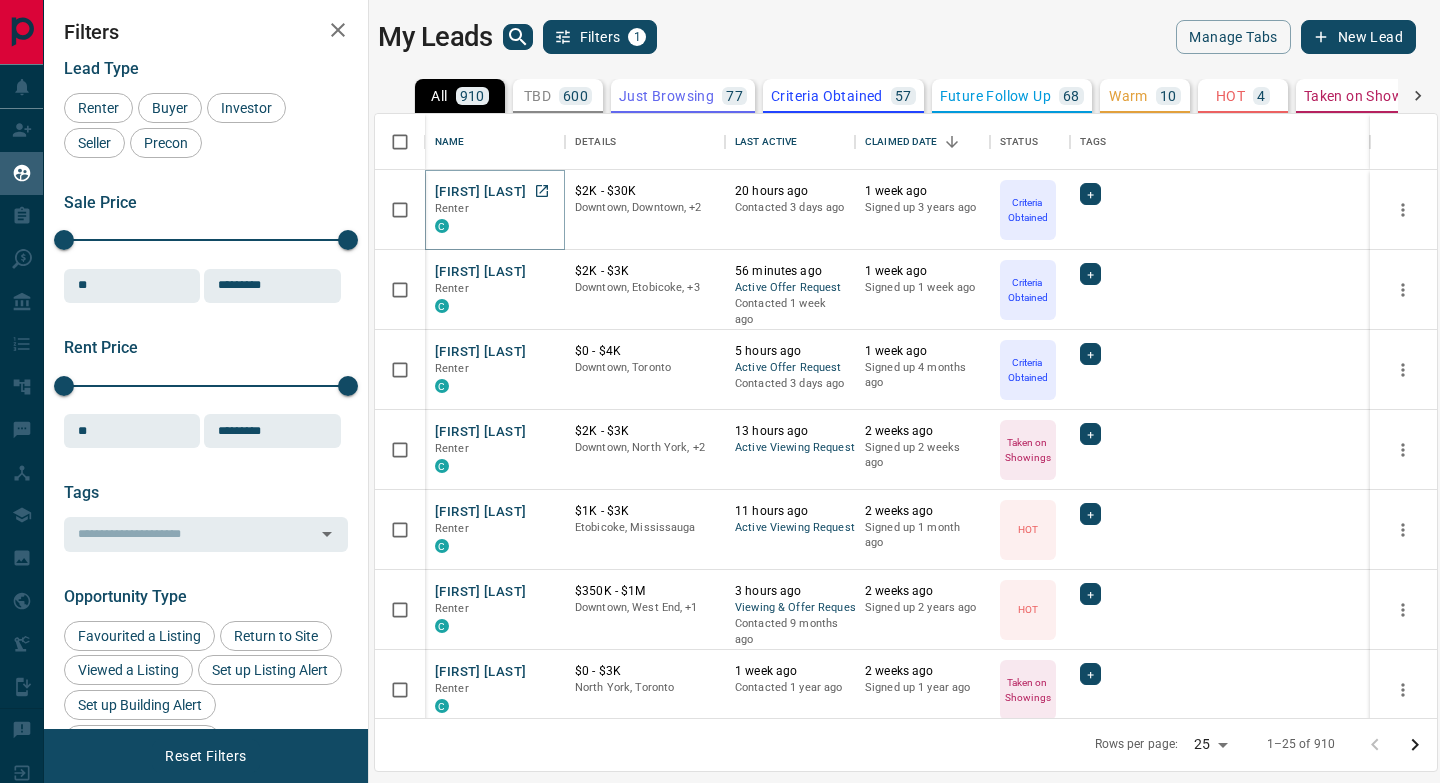 click on "[FIRST] [LAST]" at bounding box center [480, 192] 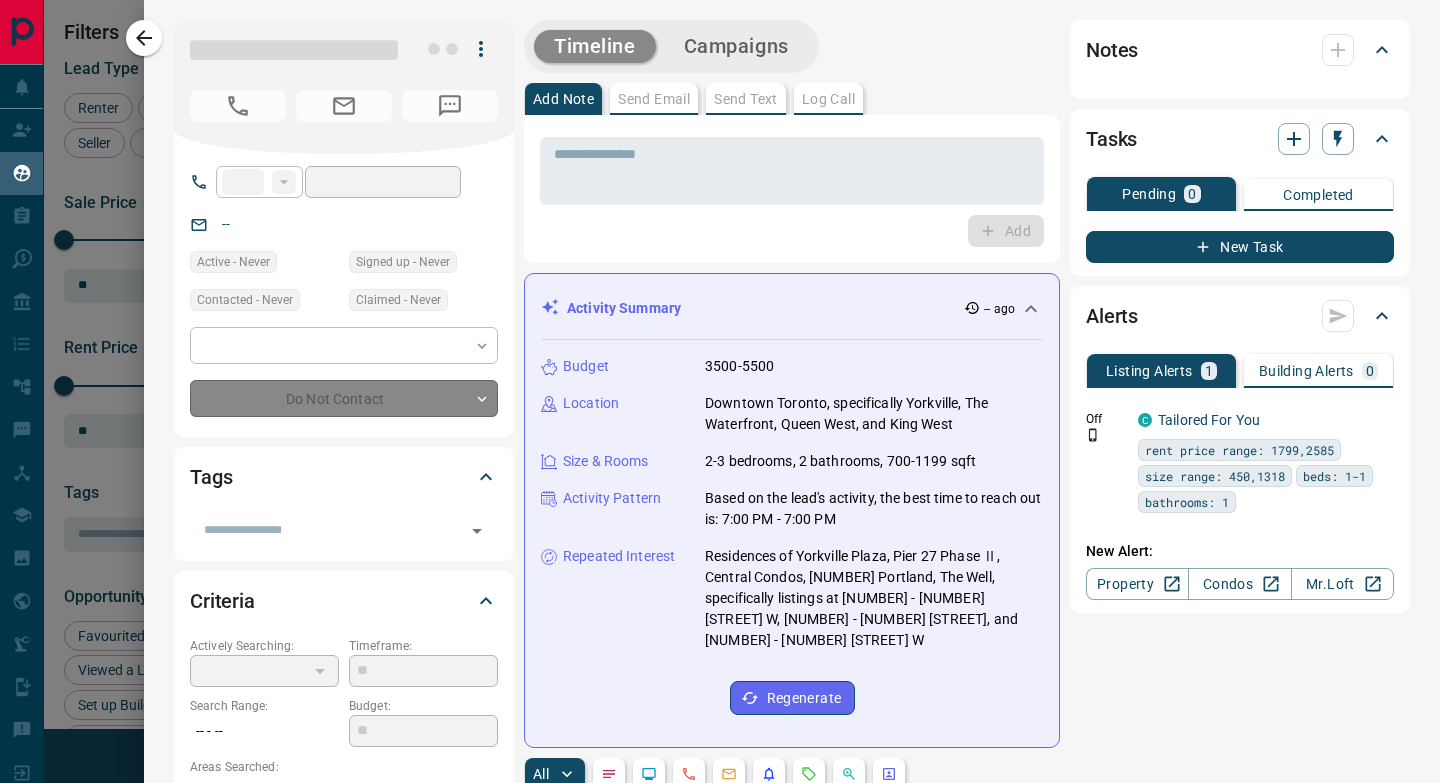 type on "**" 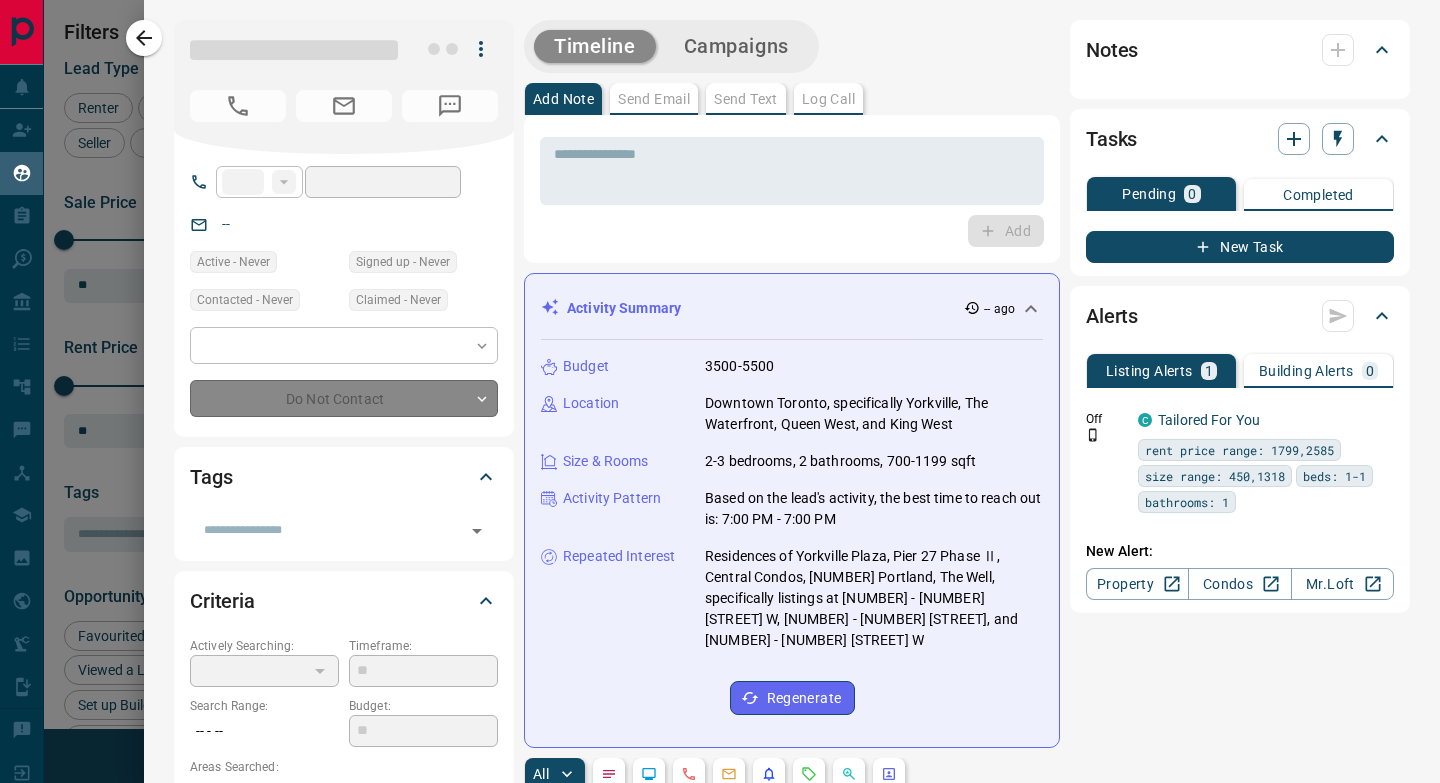 type on "**********" 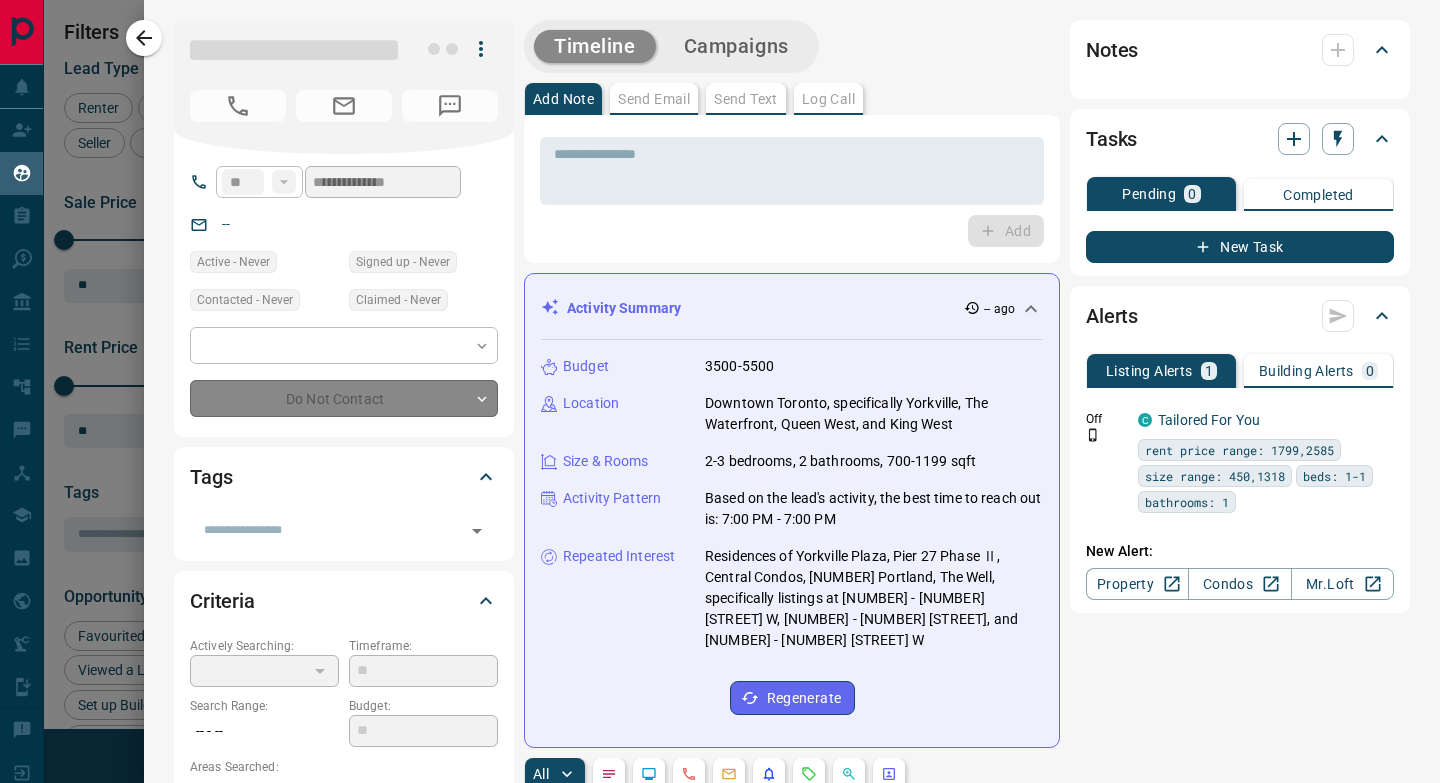 type on "**********" 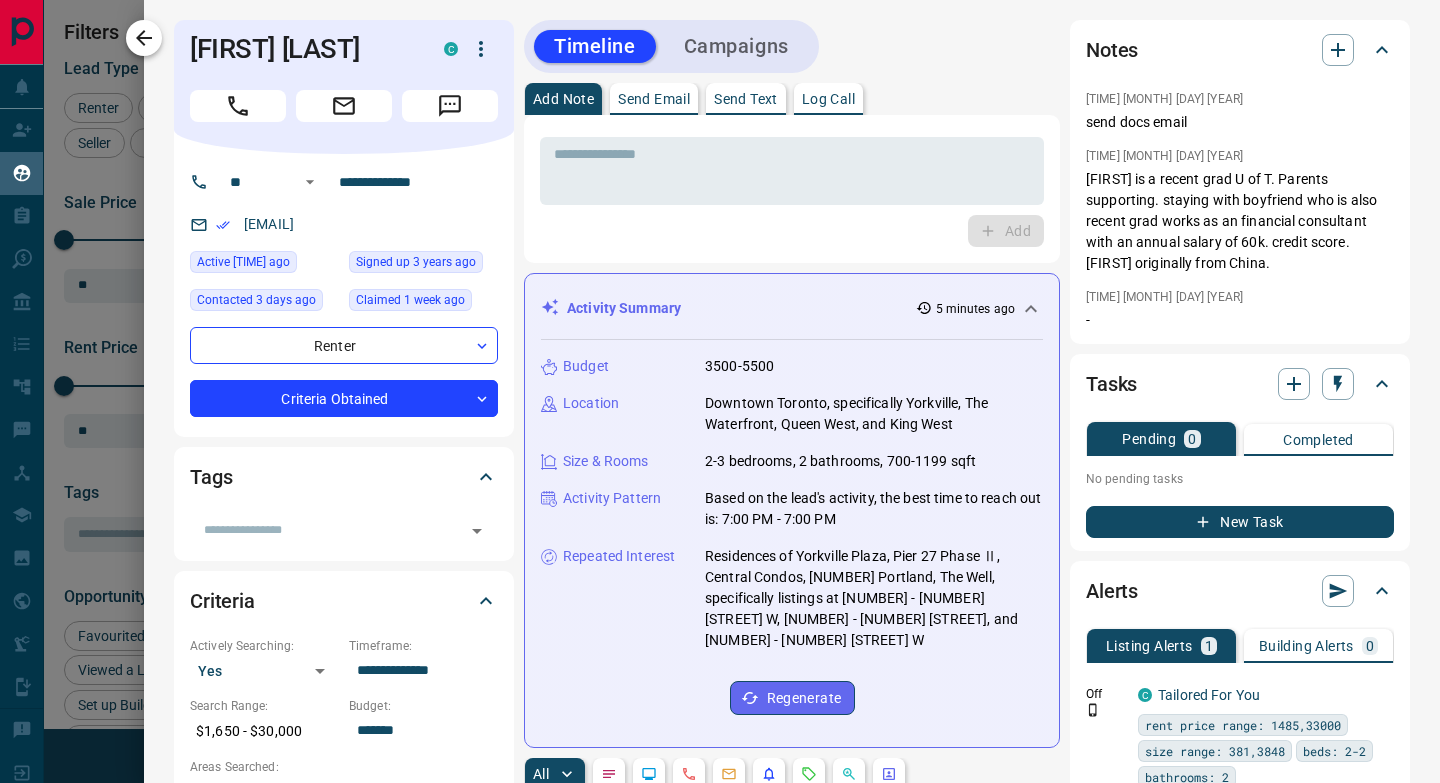 click 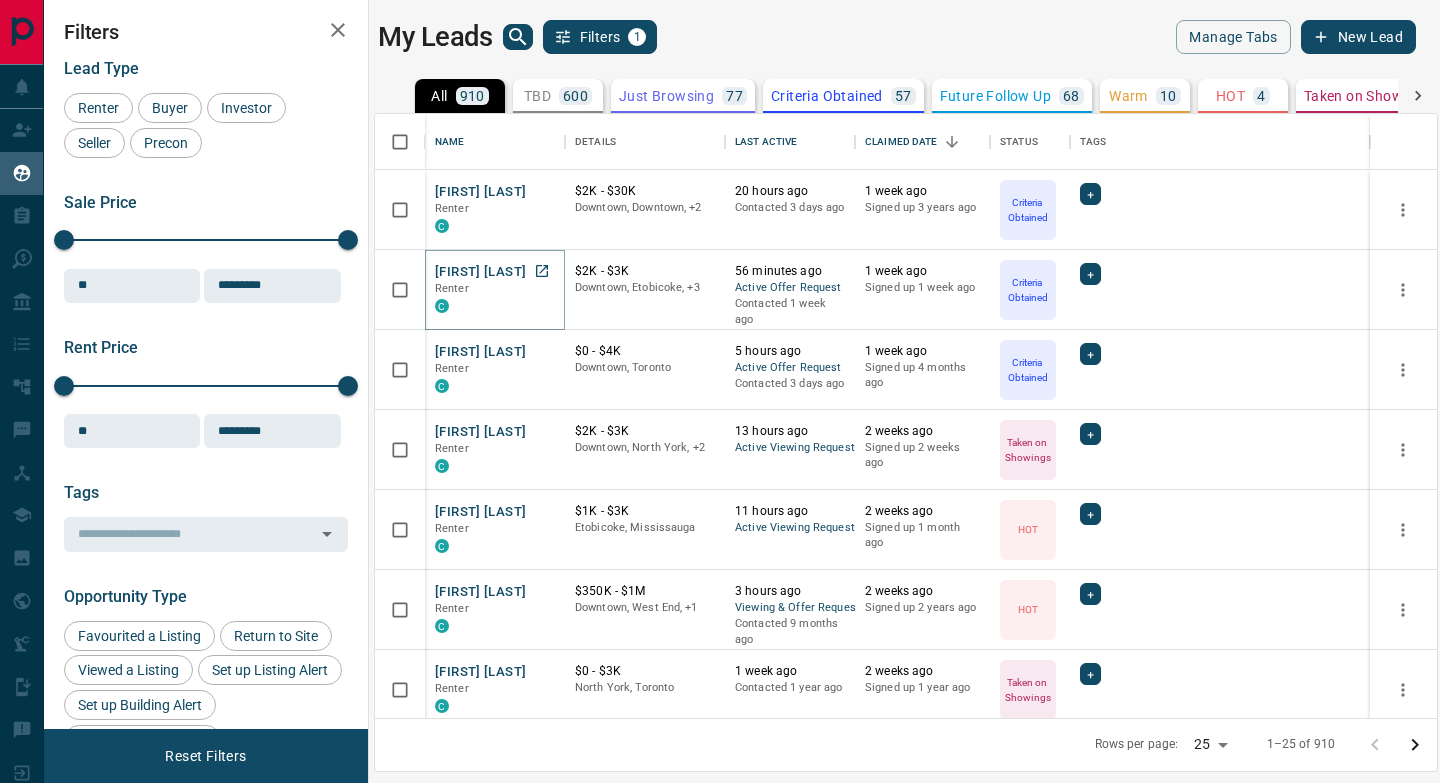 click on "[FIRST] [LAST]" at bounding box center (480, 272) 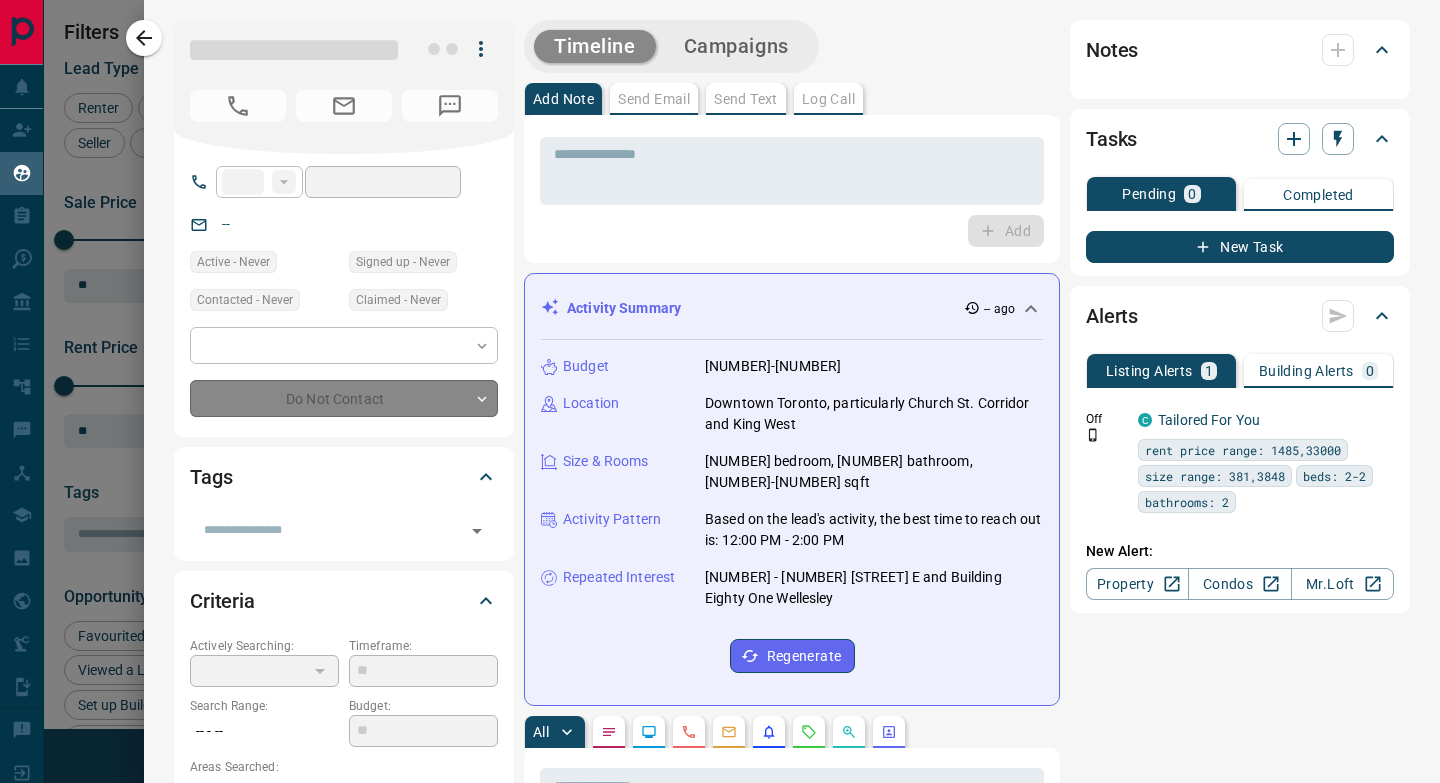 type on "**" 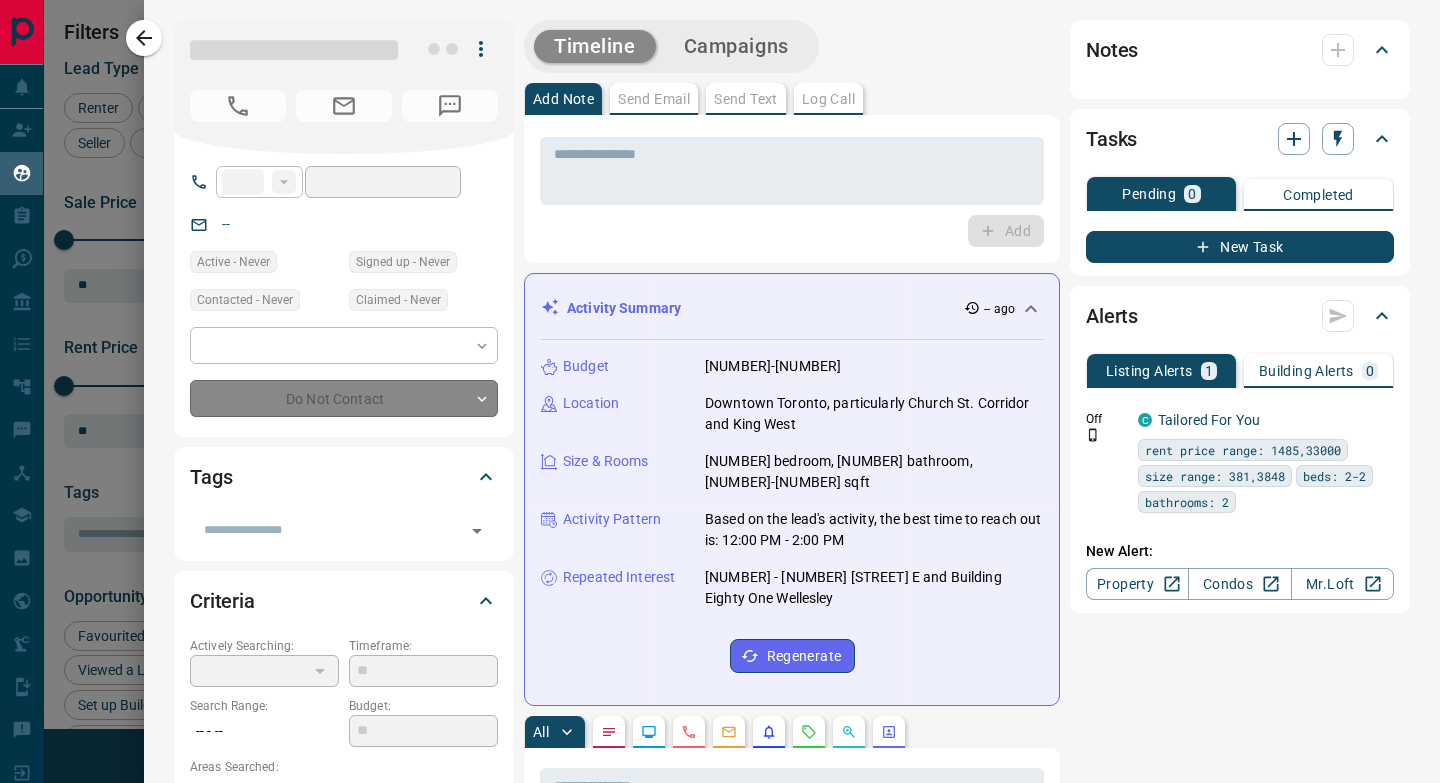 type on "**********" 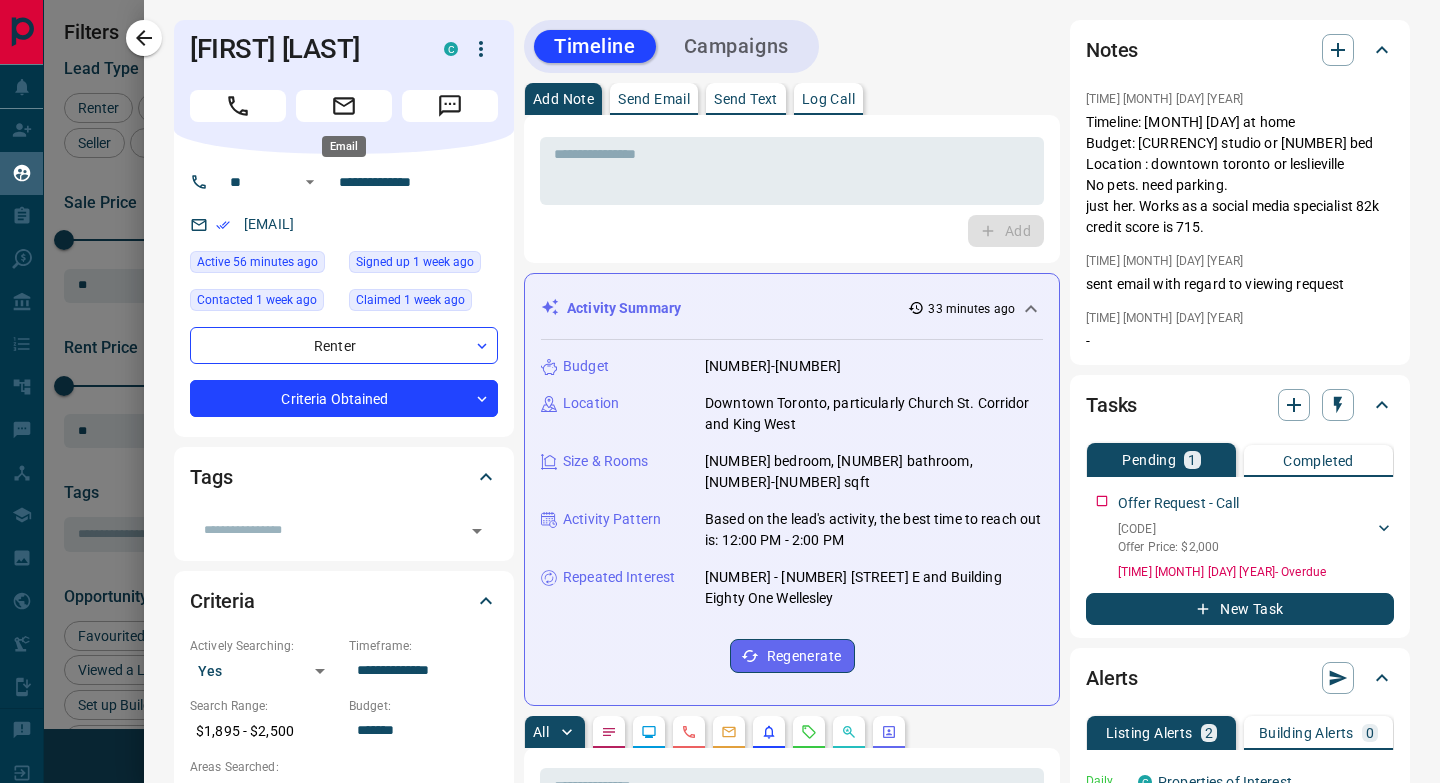 click at bounding box center [344, 106] 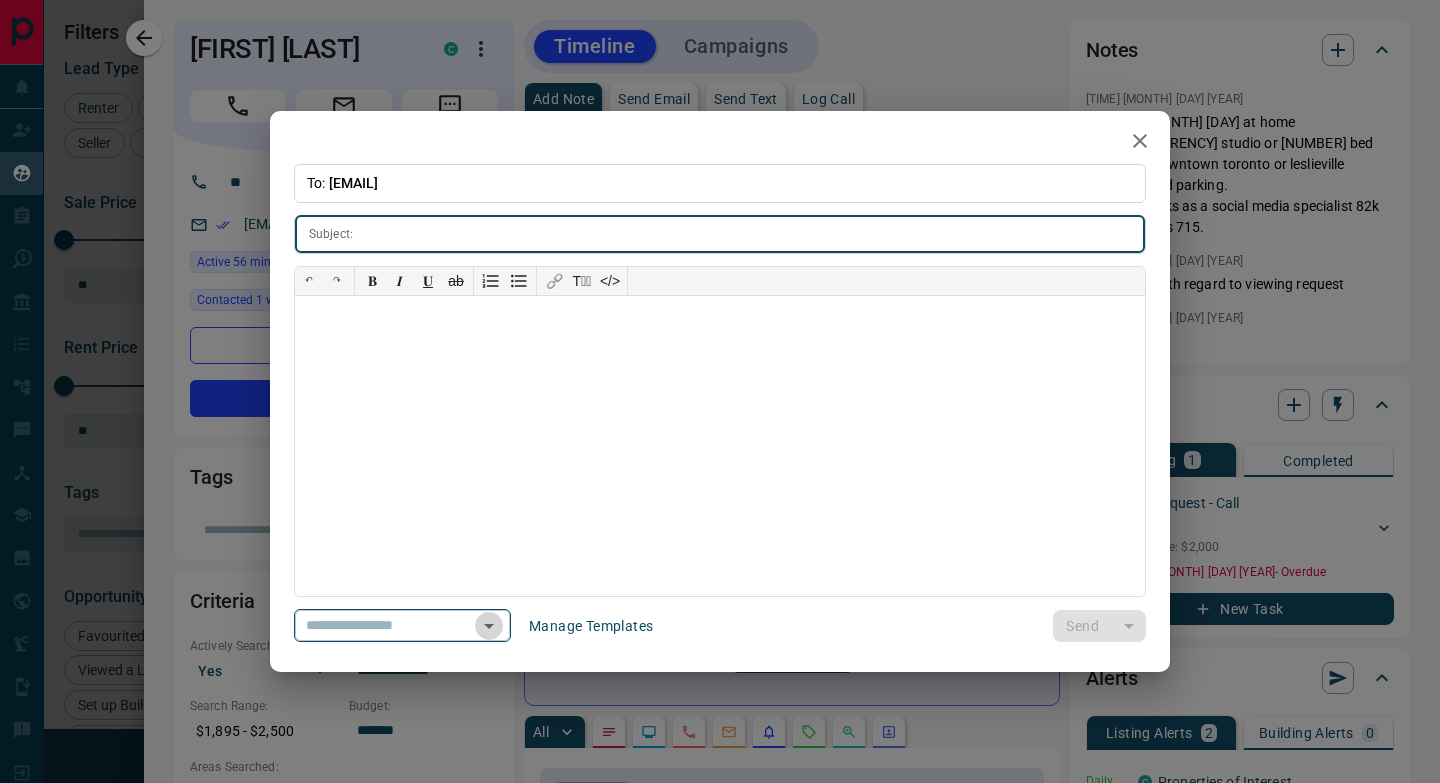 click 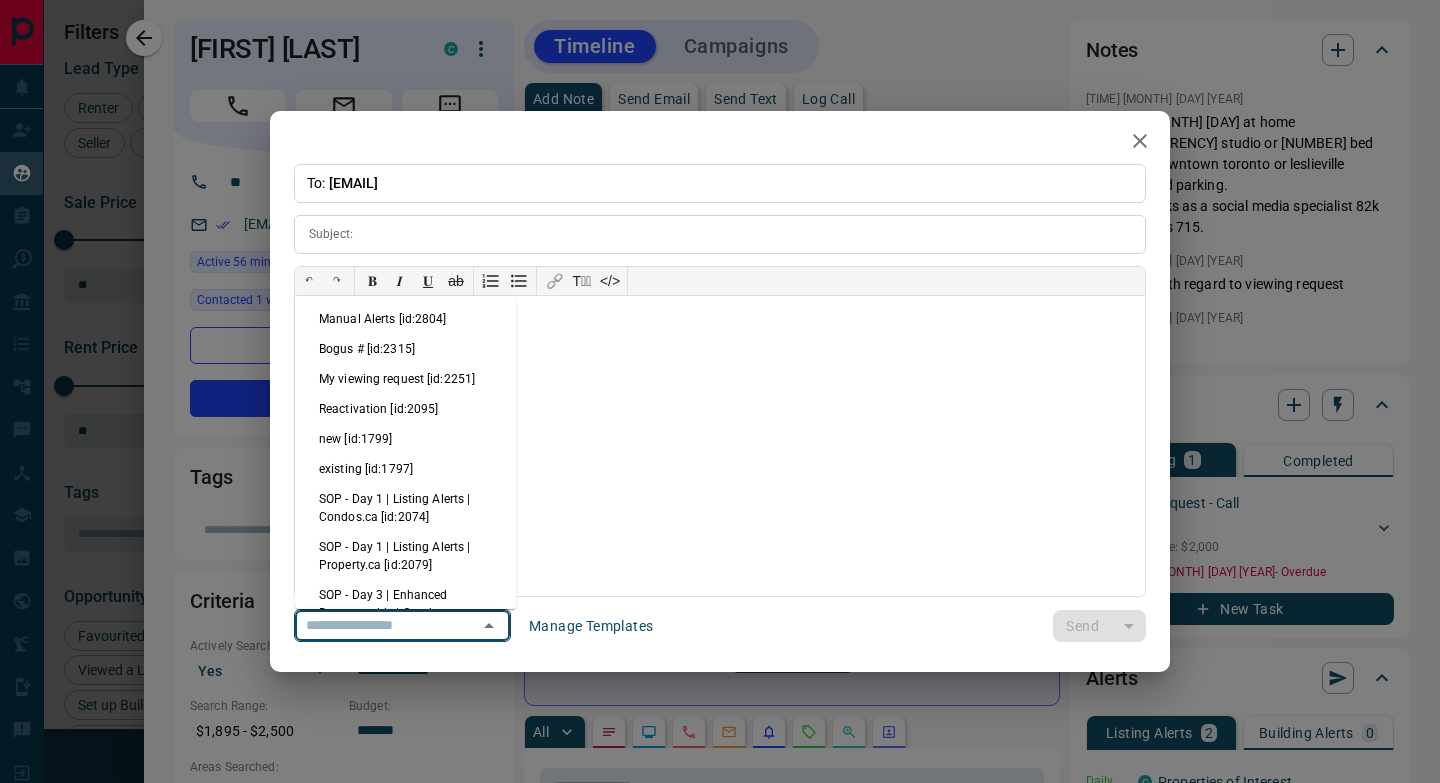 click on "My viewing request [id:2251]" at bounding box center [405, 379] 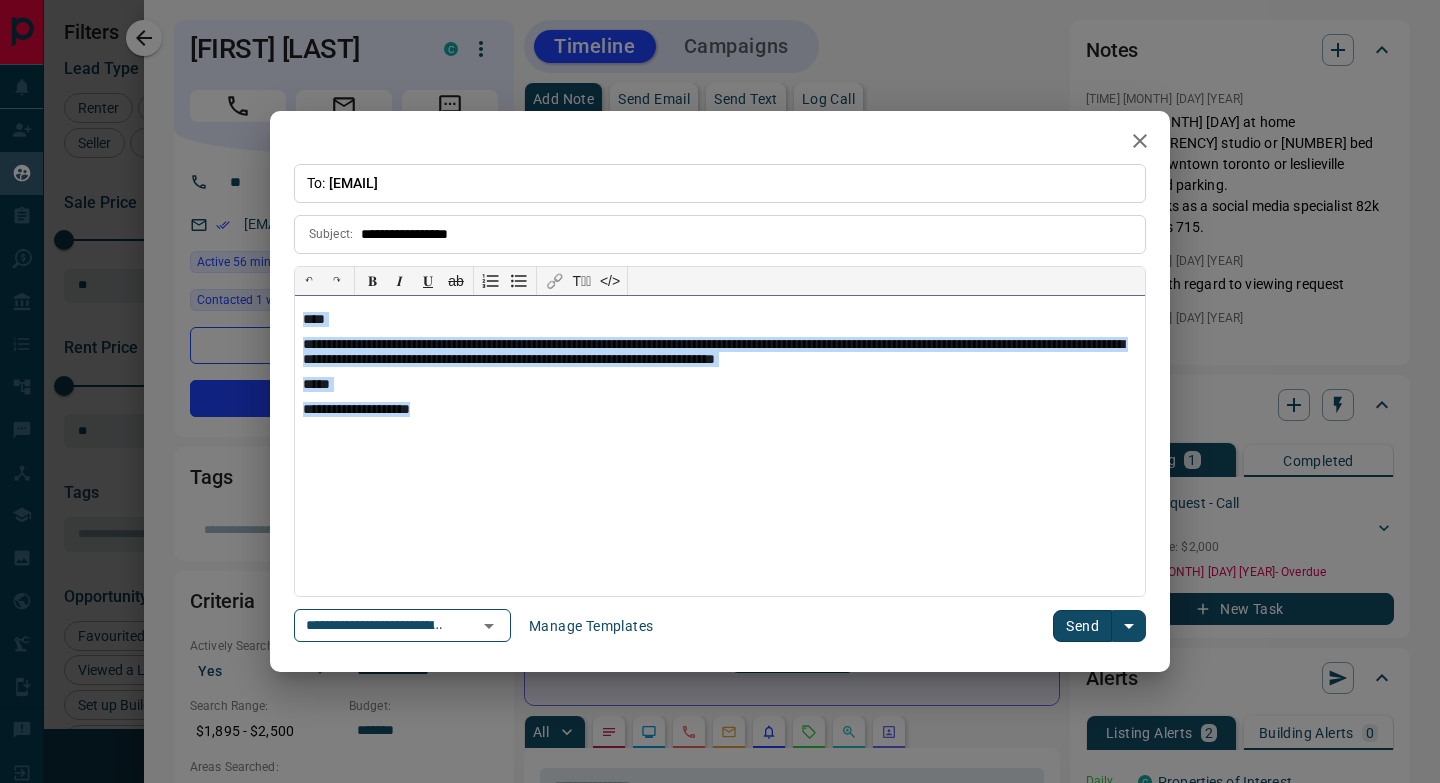 drag, startPoint x: 444, startPoint y: 407, endPoint x: 303, endPoint y: 323, distance: 164.12495 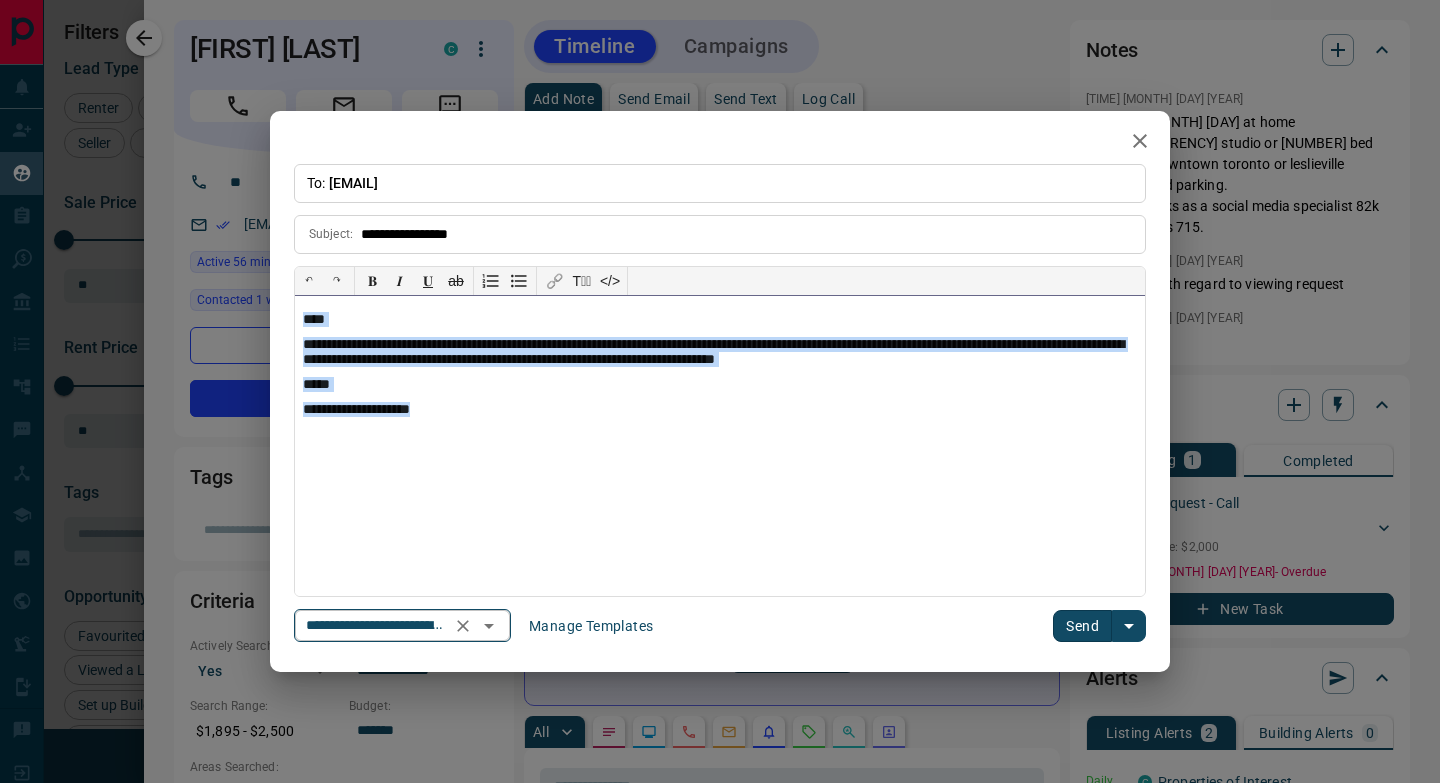 click 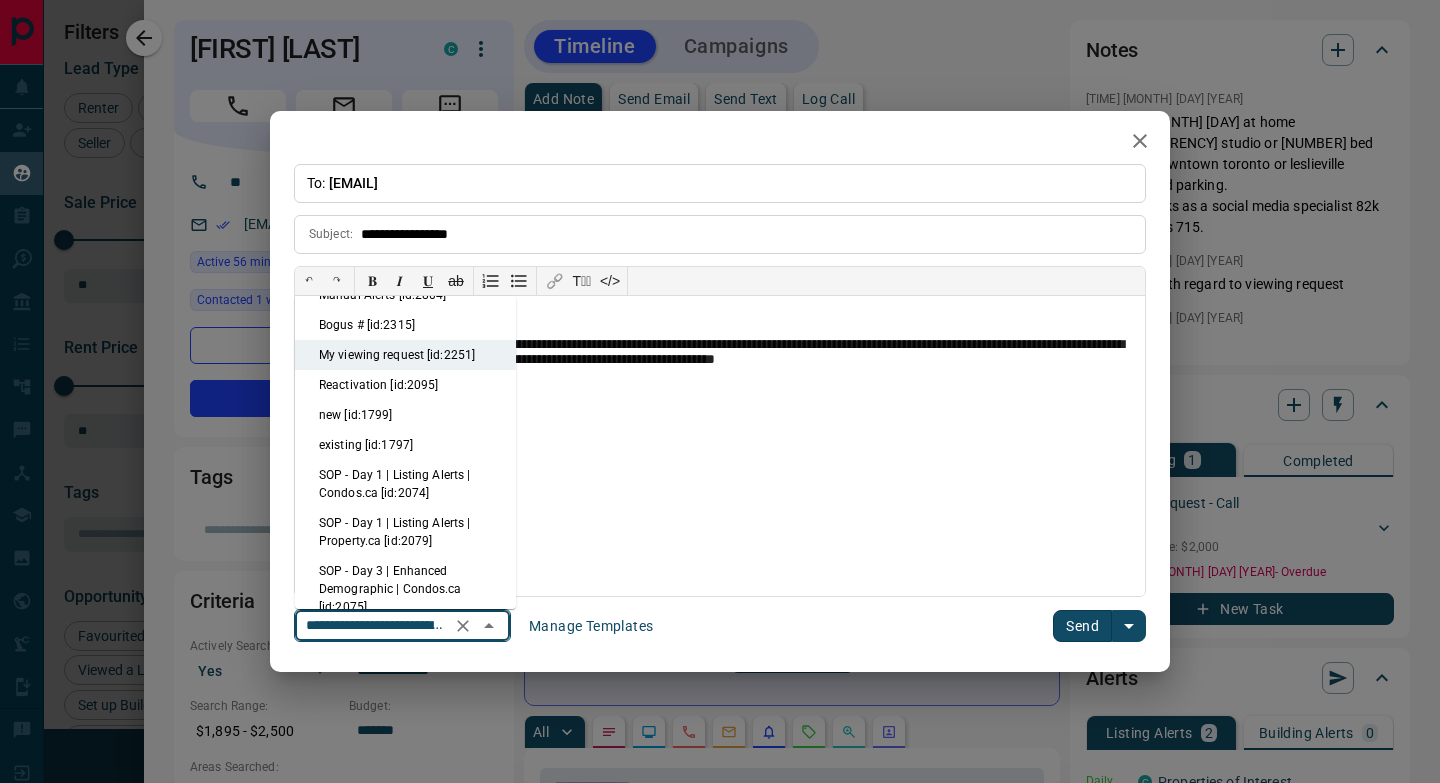 scroll, scrollTop: 0, scrollLeft: 0, axis: both 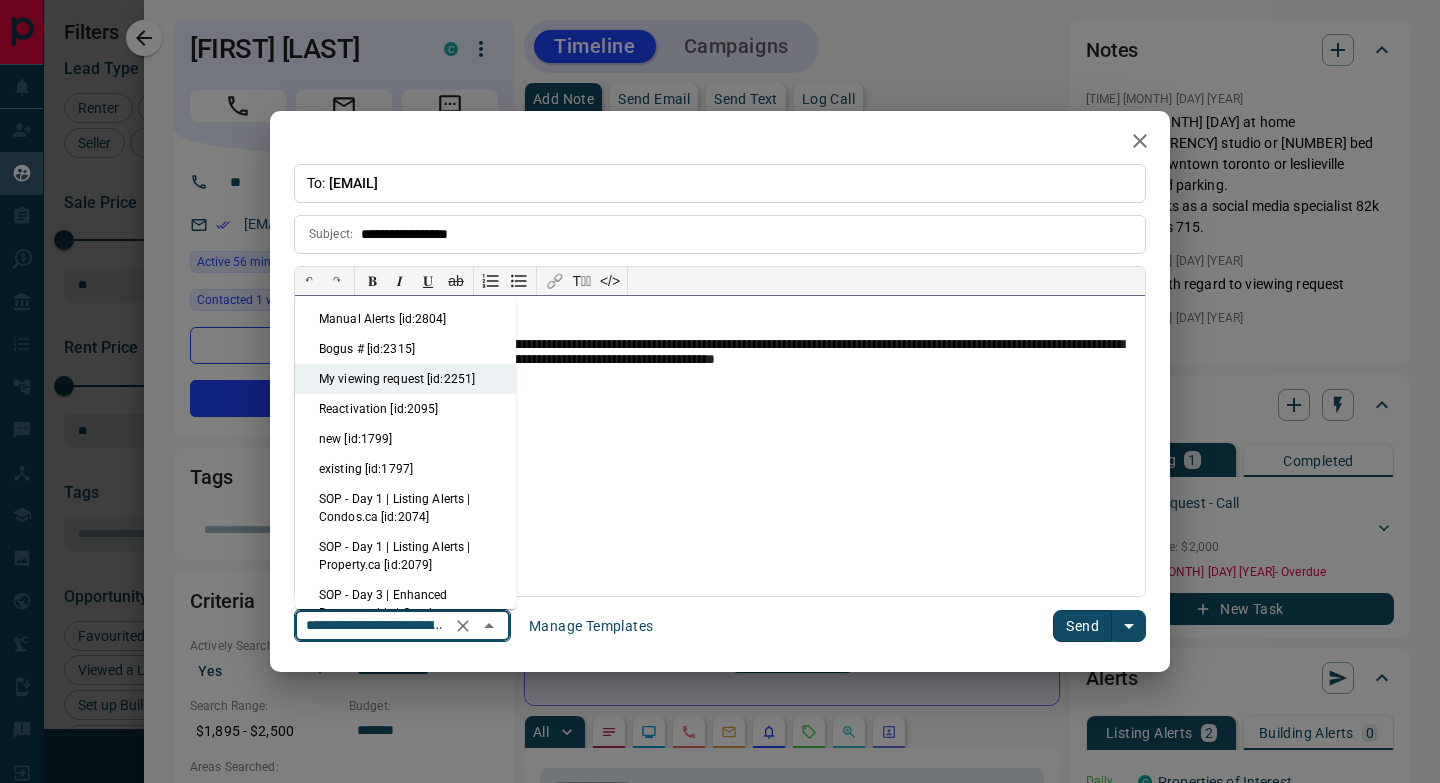click on "**********" at bounding box center [720, 446] 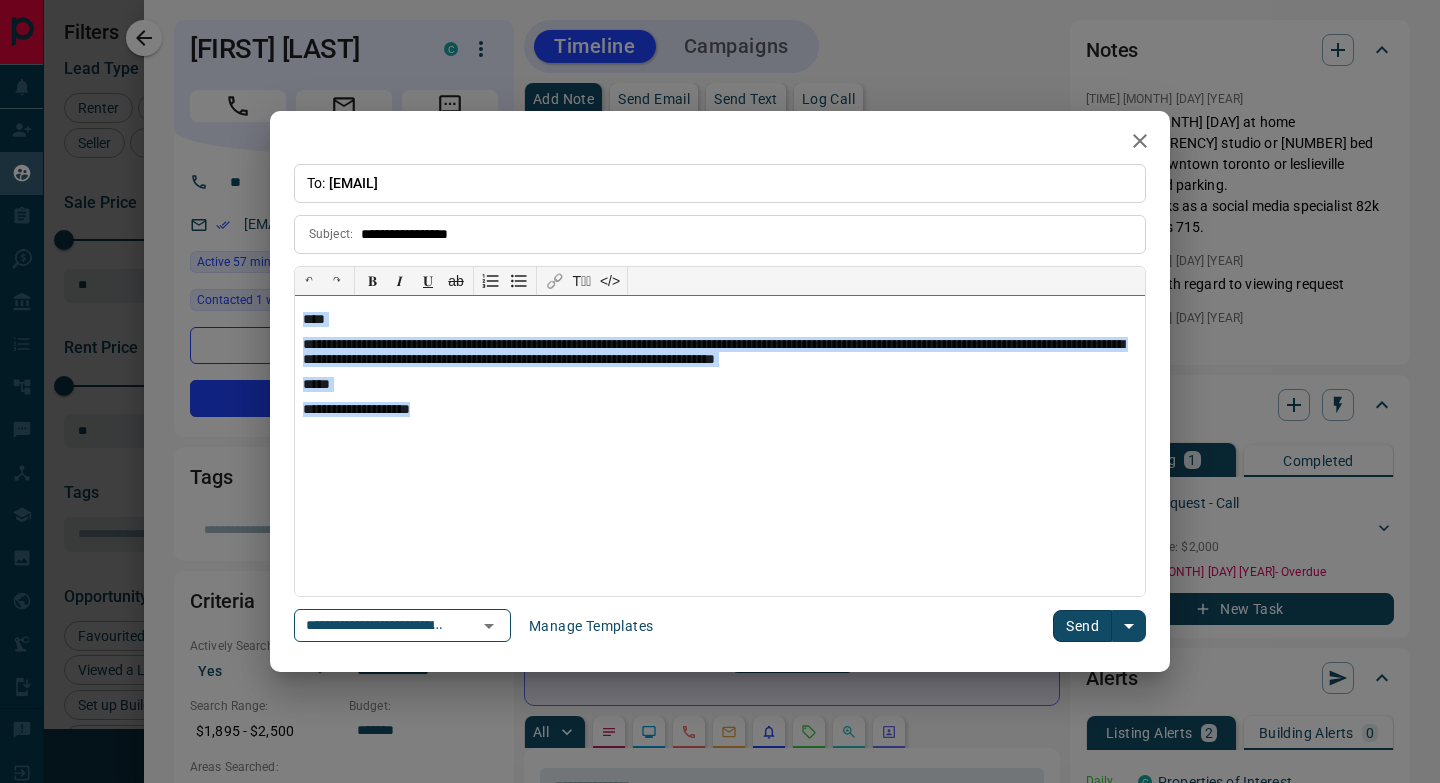 drag, startPoint x: 451, startPoint y: 403, endPoint x: 304, endPoint y: 323, distance: 167.3589 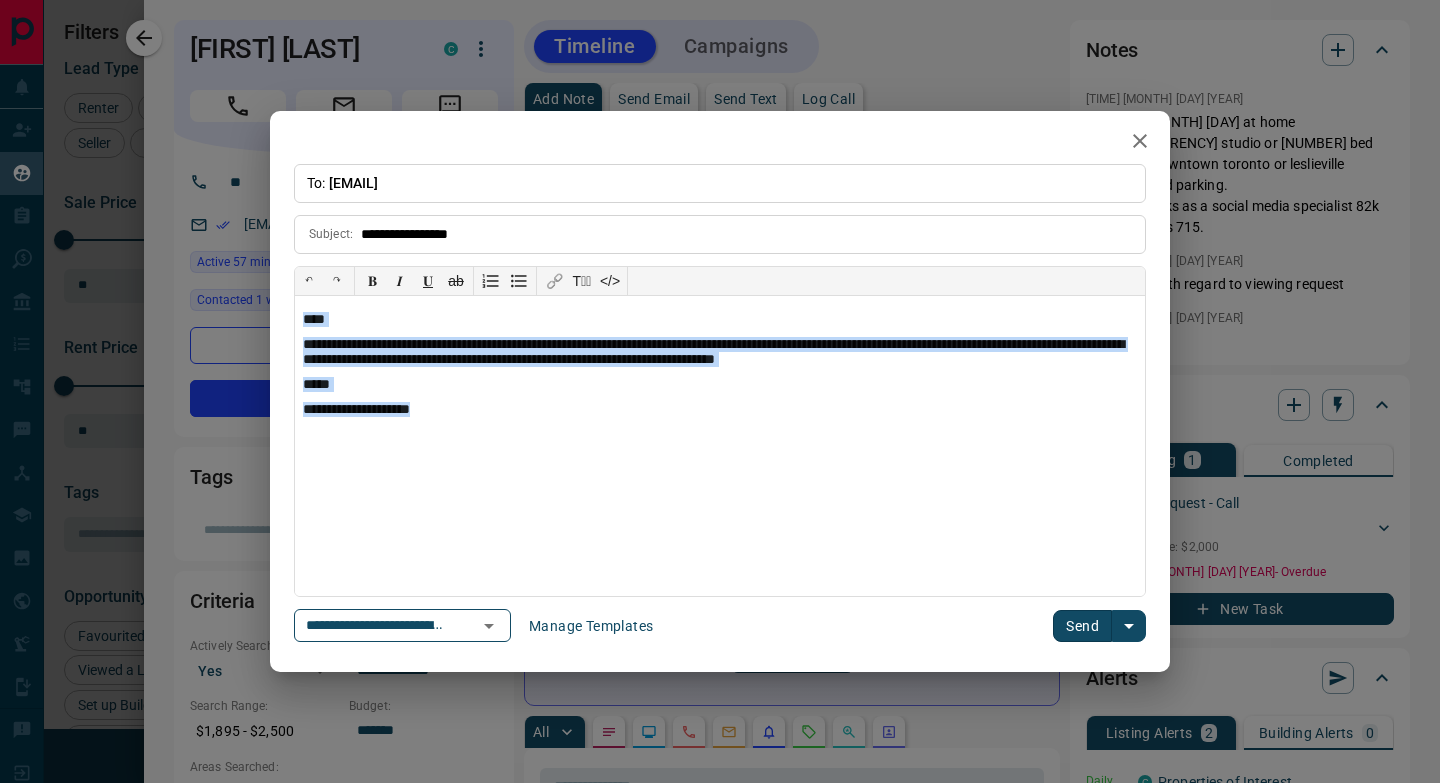 click 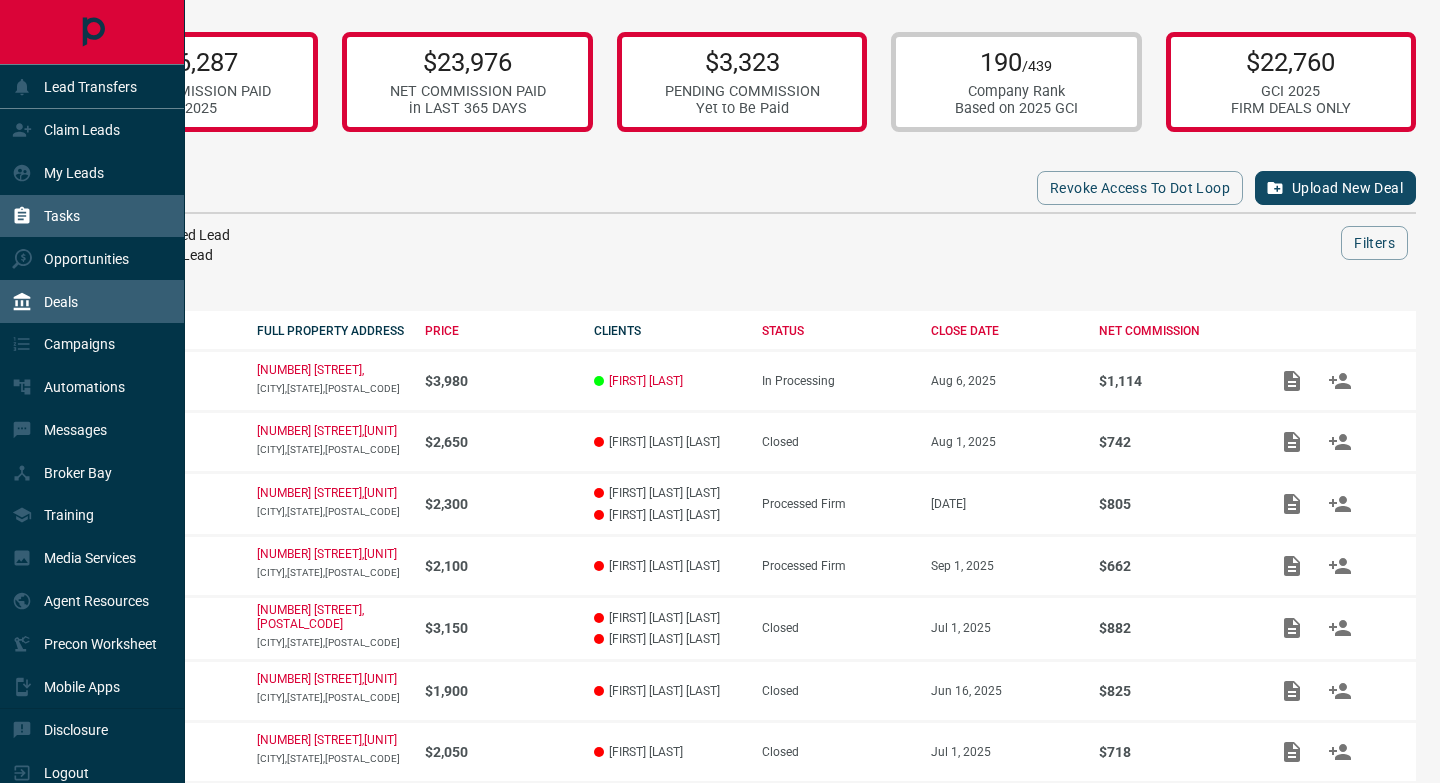 scroll, scrollTop: 0, scrollLeft: 0, axis: both 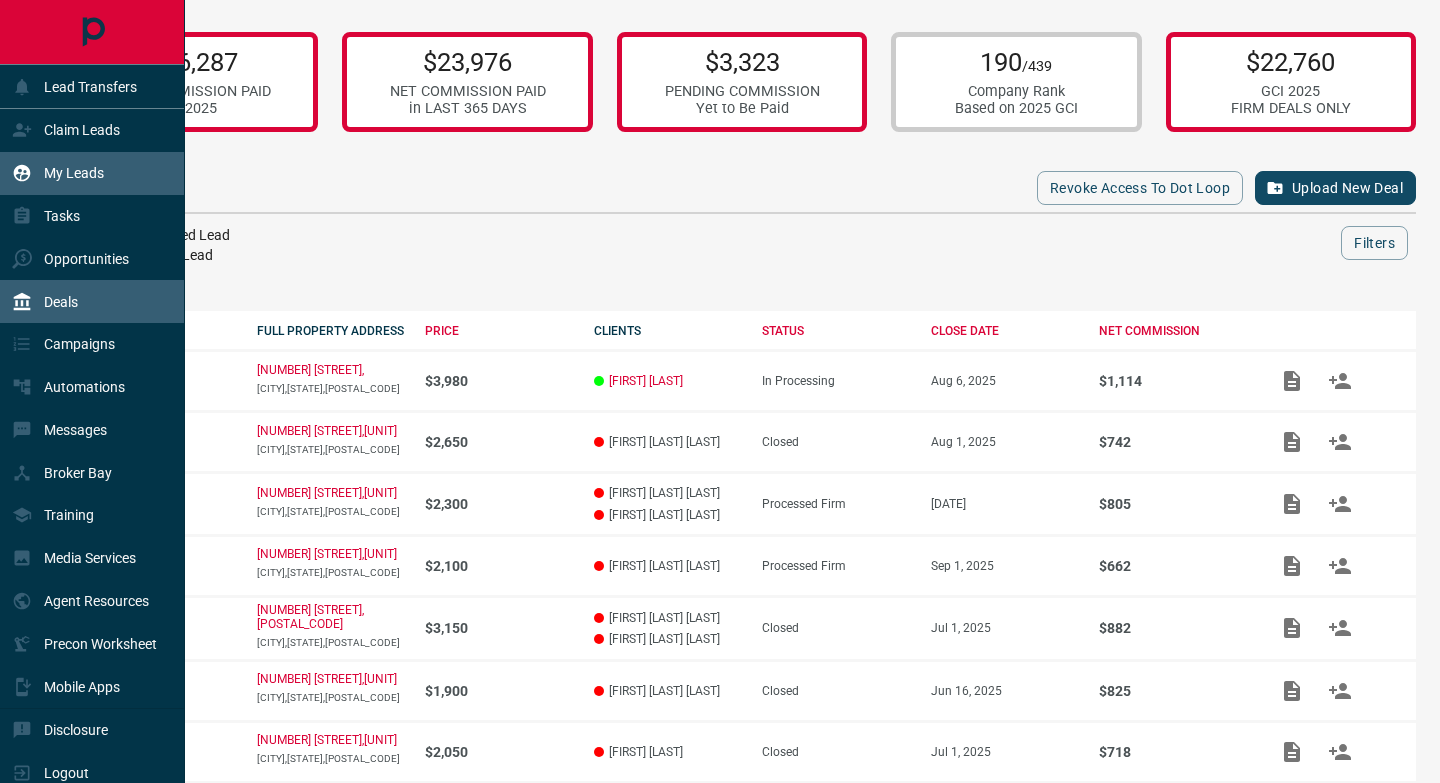 click on "My Leads" at bounding box center (58, 173) 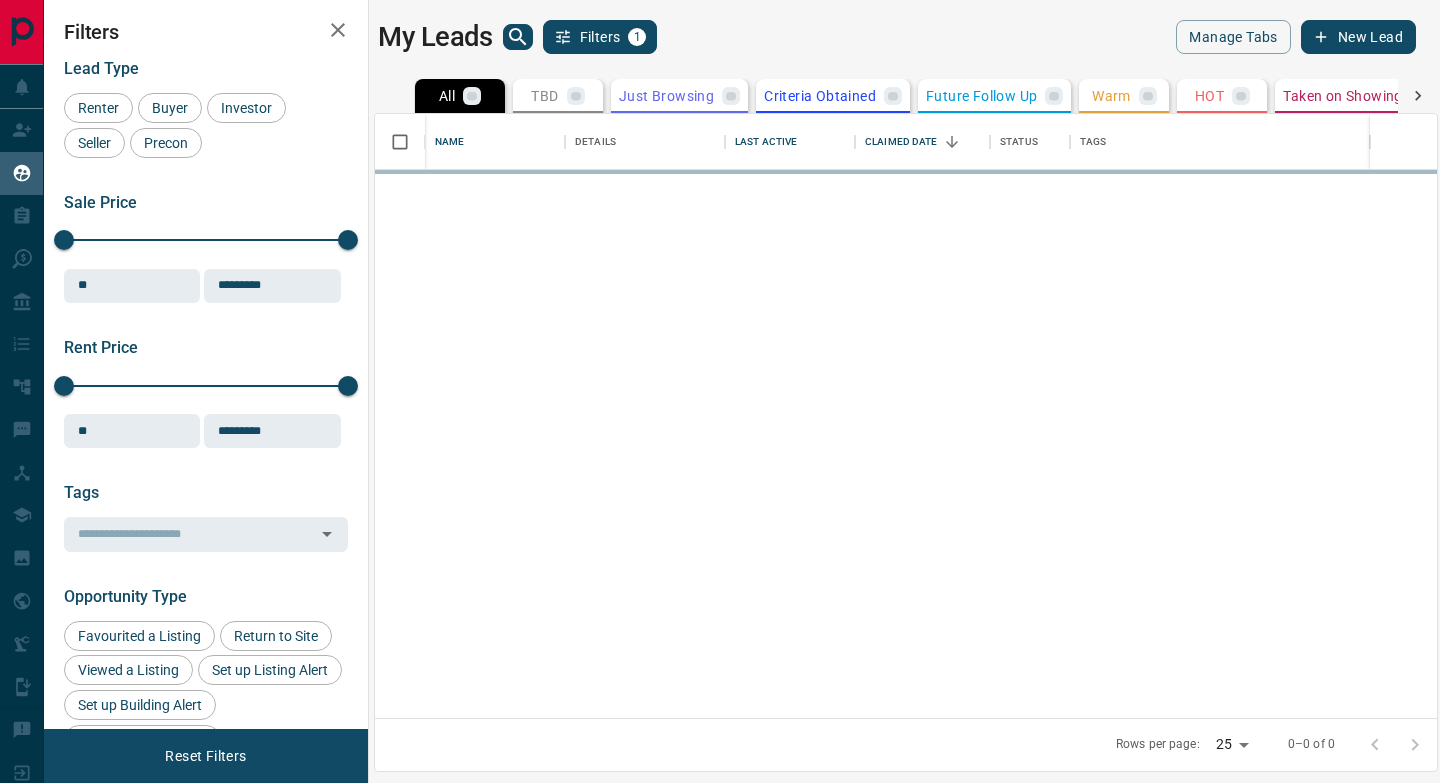 click 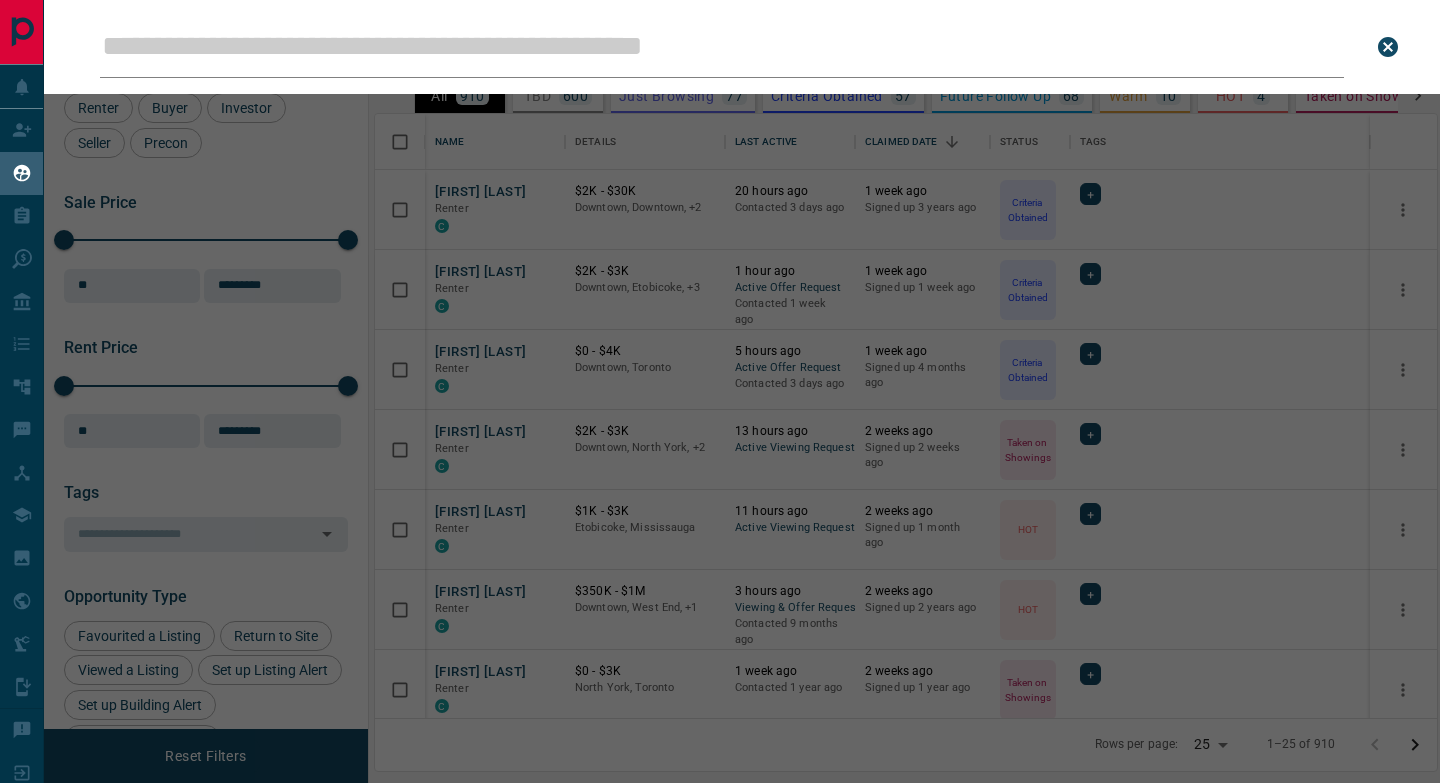 scroll, scrollTop: 1, scrollLeft: 1, axis: both 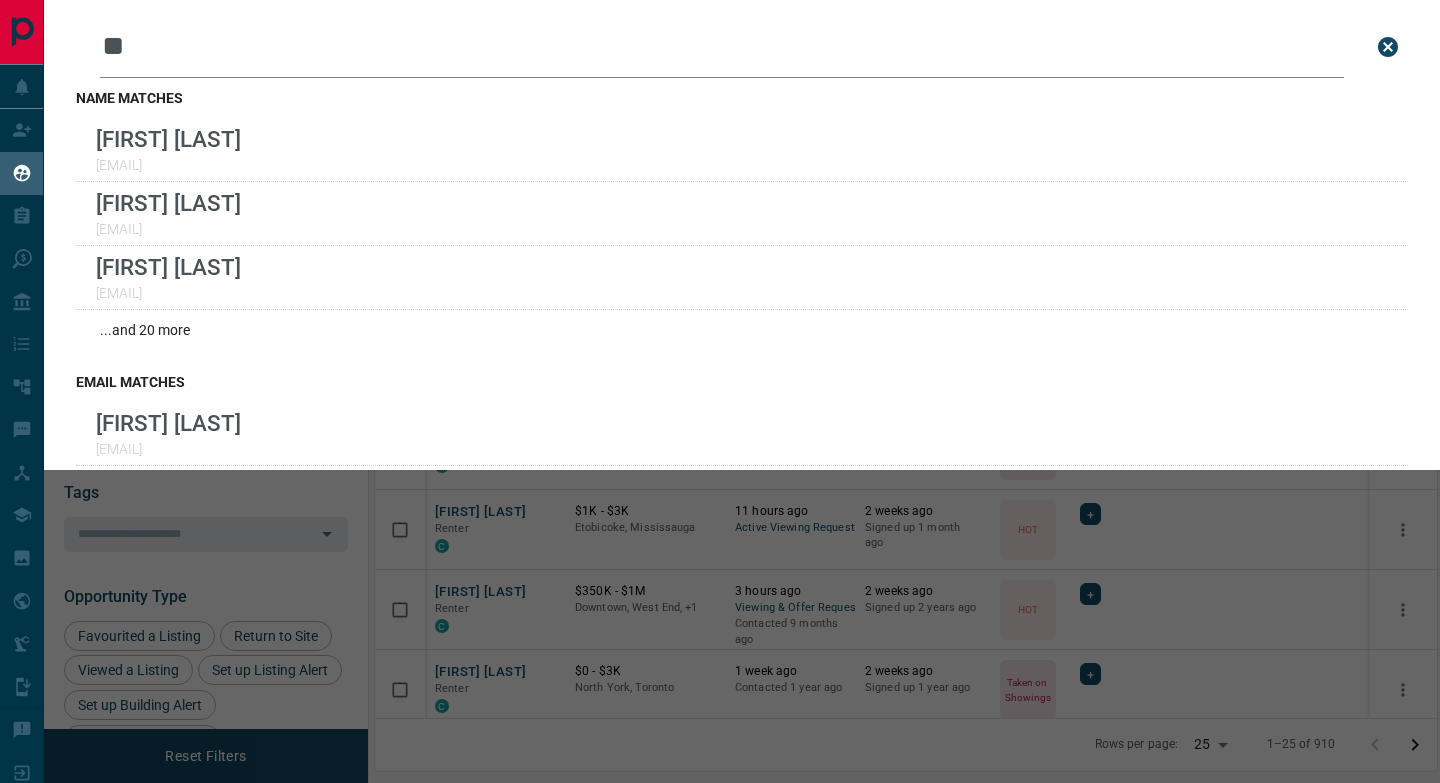 type on "*" 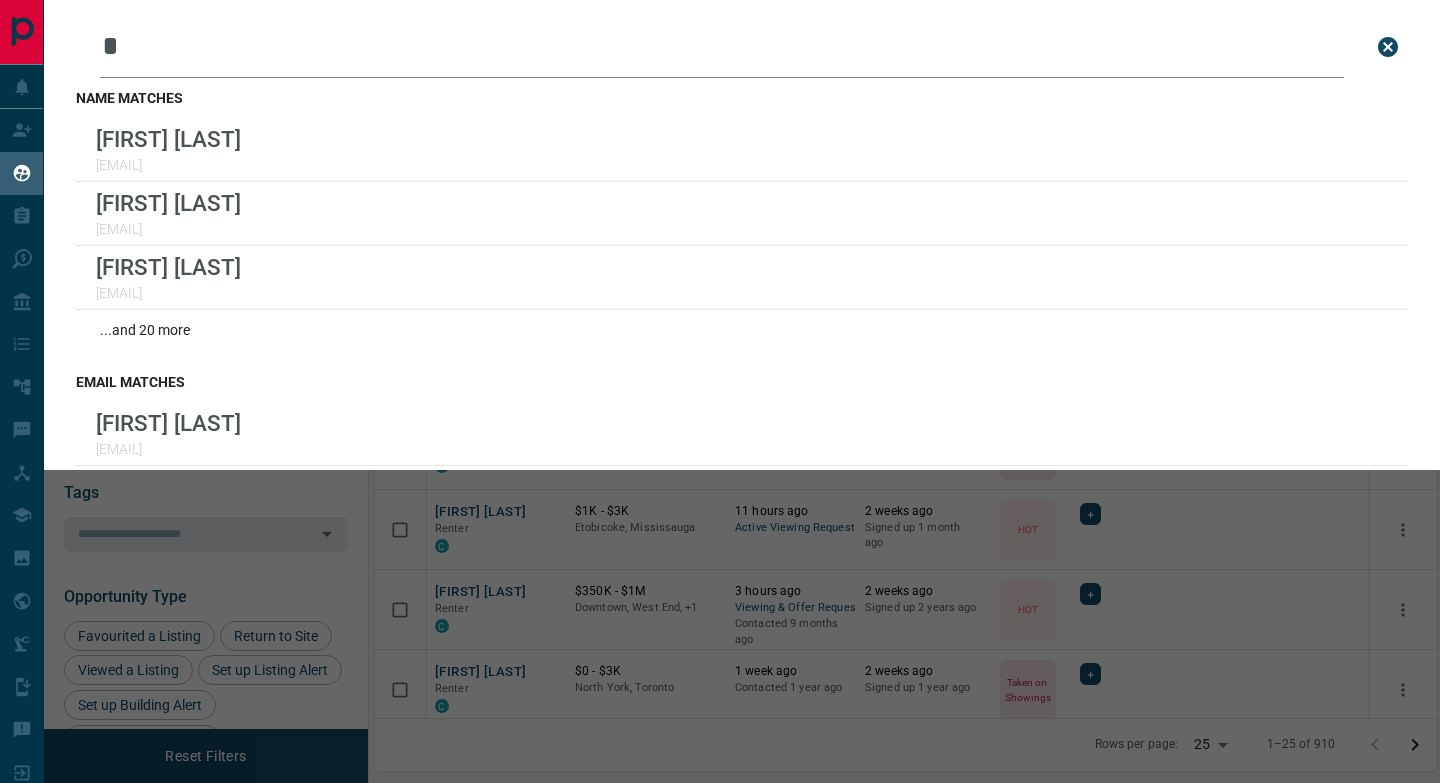 type 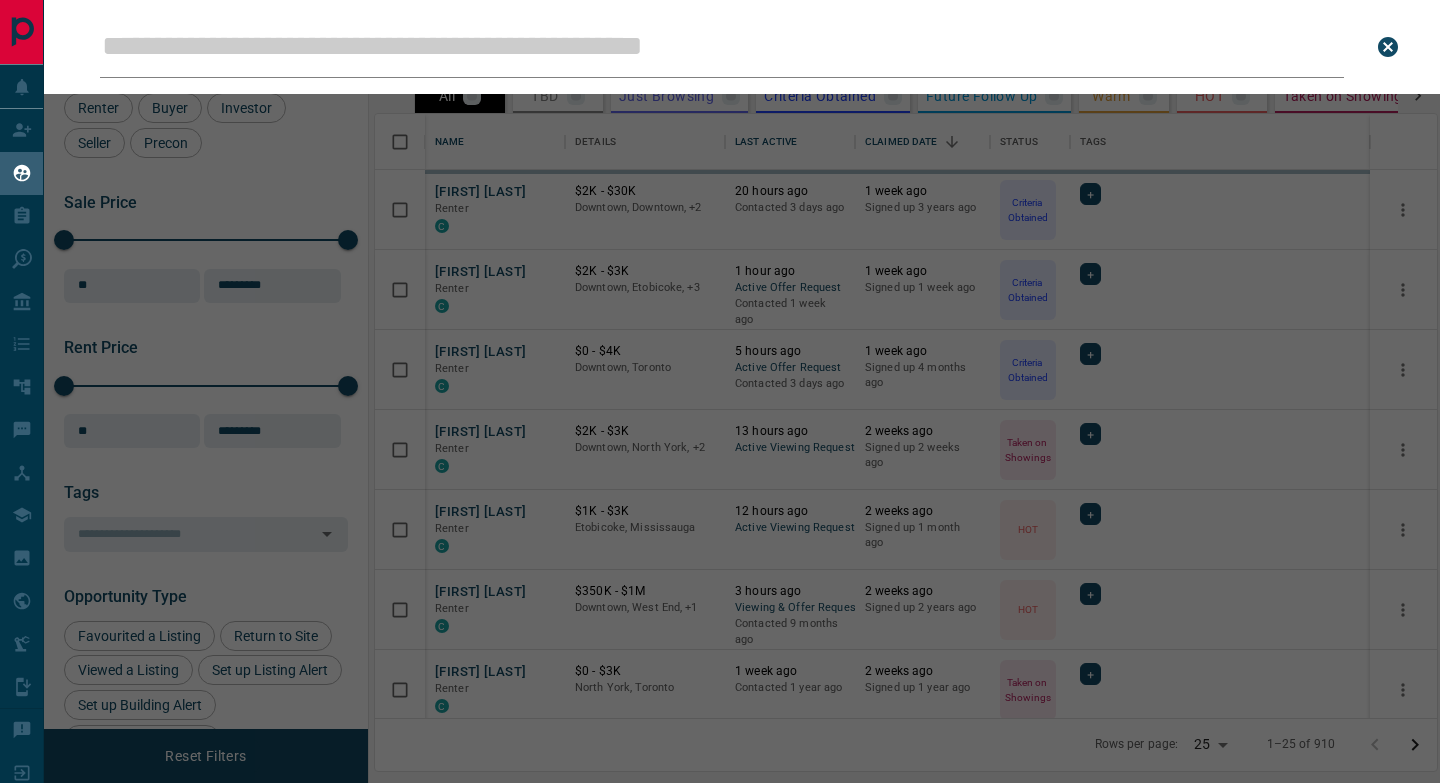 click on "Leads Search Bar Search for a lead by name, email, phone, or id" at bounding box center (764, 391) 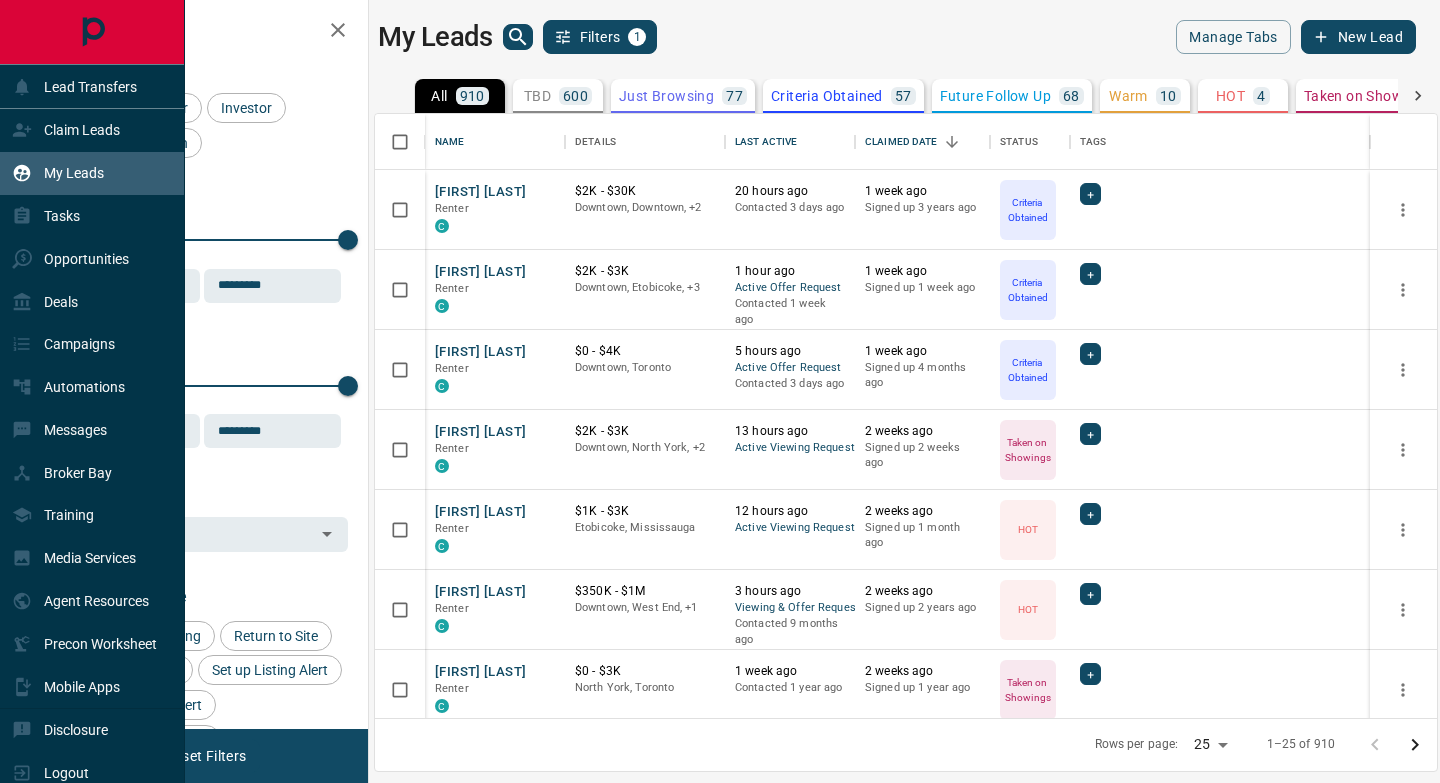 click 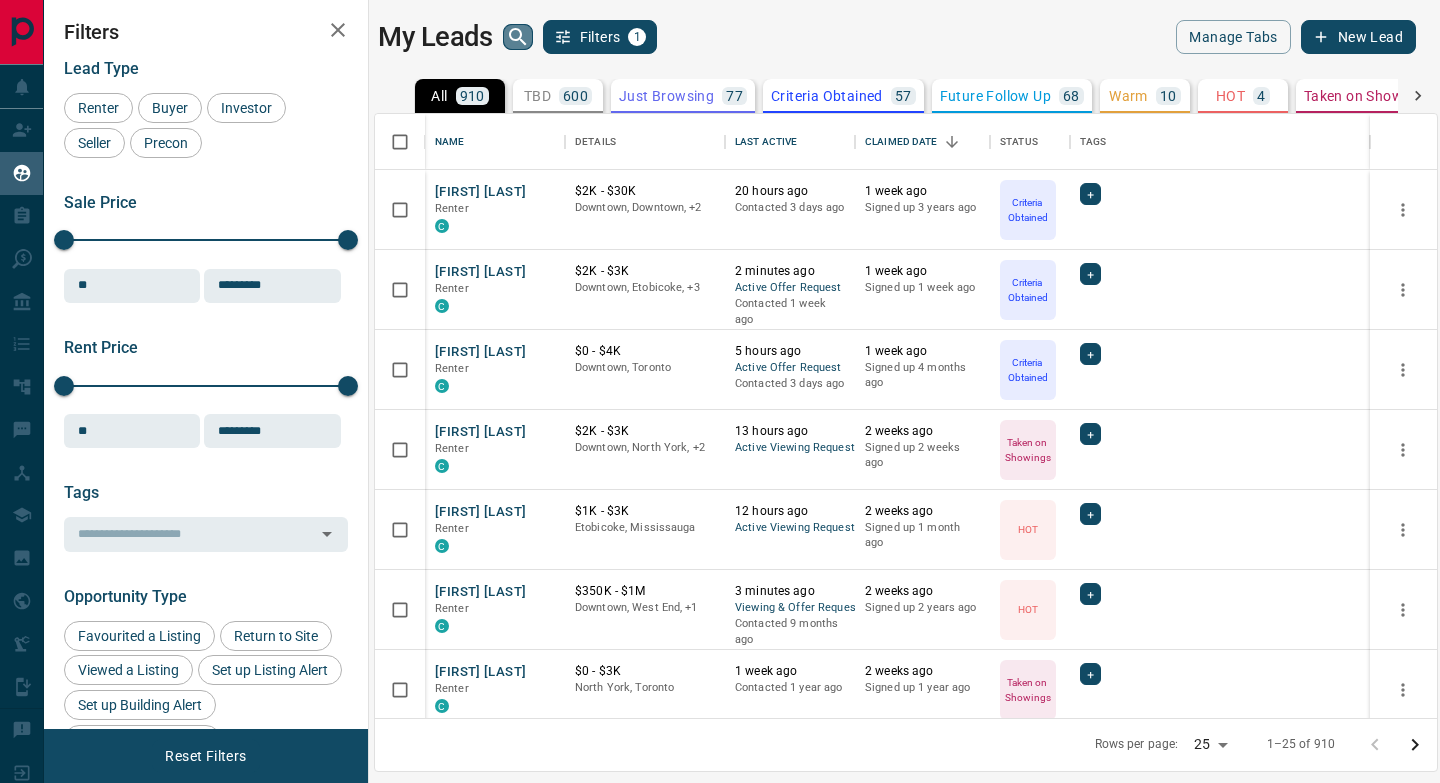 click 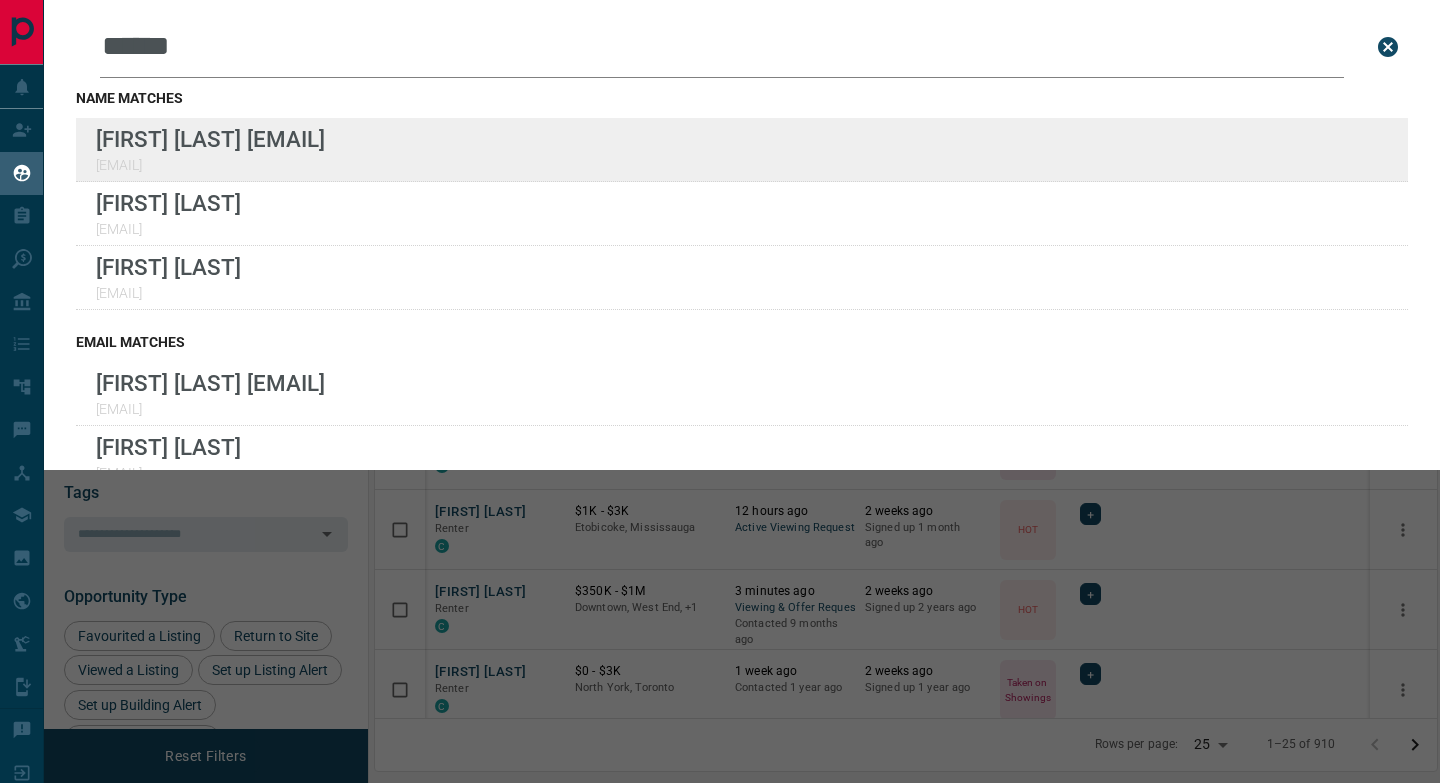 type on "******" 